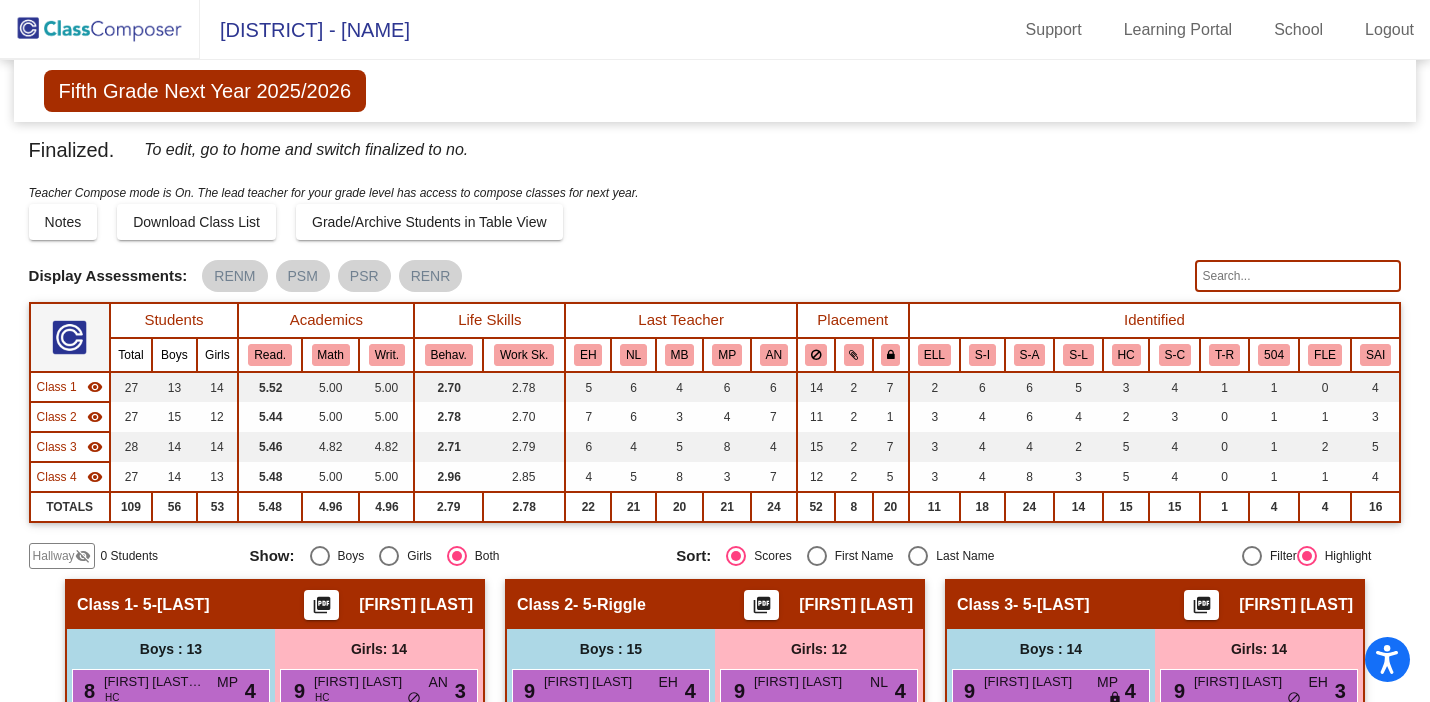 scroll, scrollTop: 0, scrollLeft: 0, axis: both 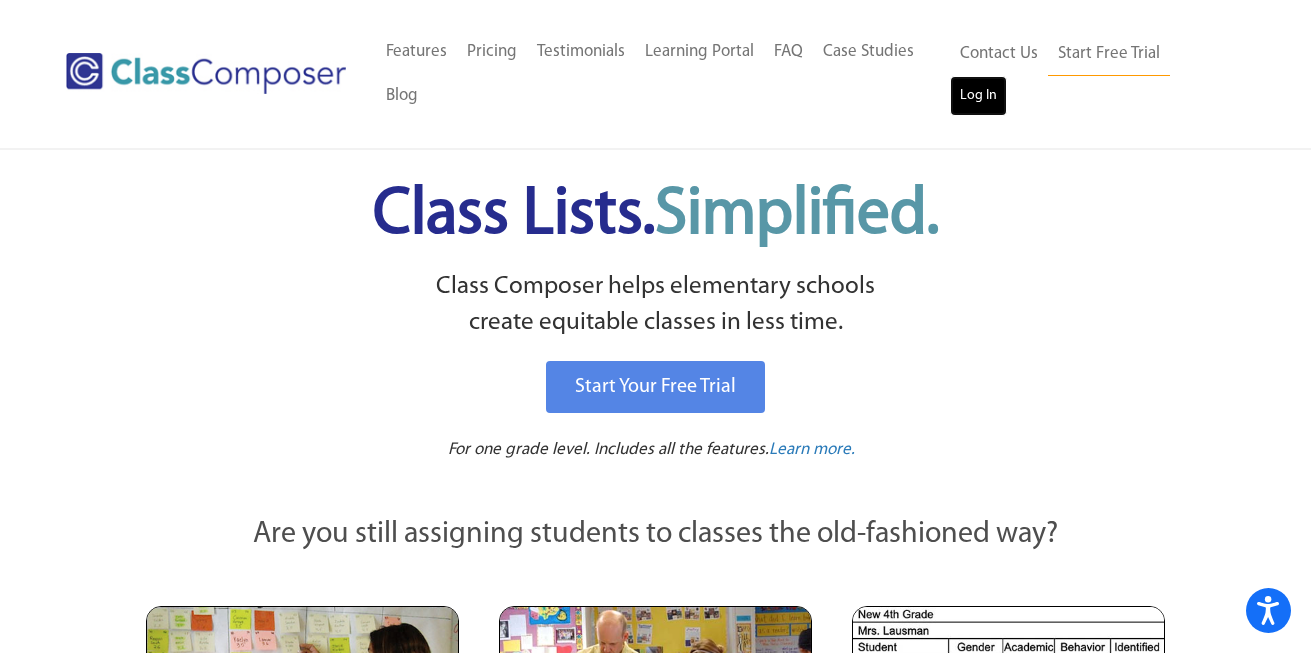 click on "Log In" at bounding box center (978, 96) 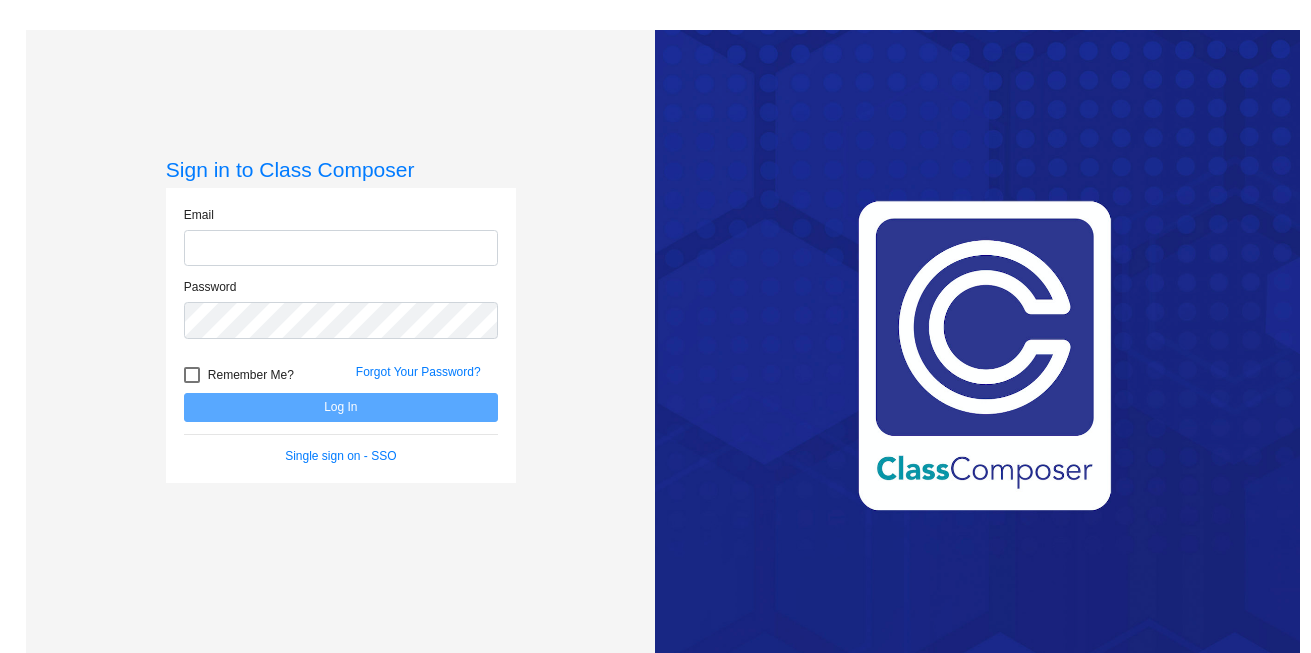 scroll, scrollTop: 0, scrollLeft: 0, axis: both 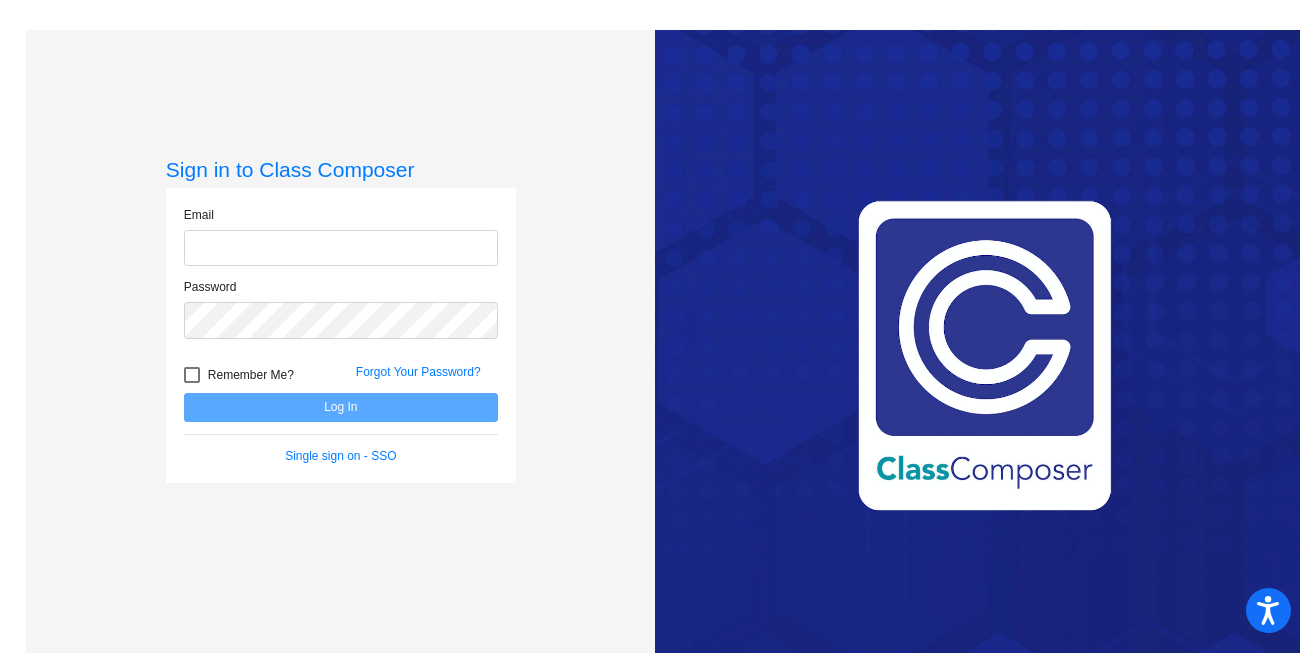 type on "rachel.hankerson@bvusd.org" 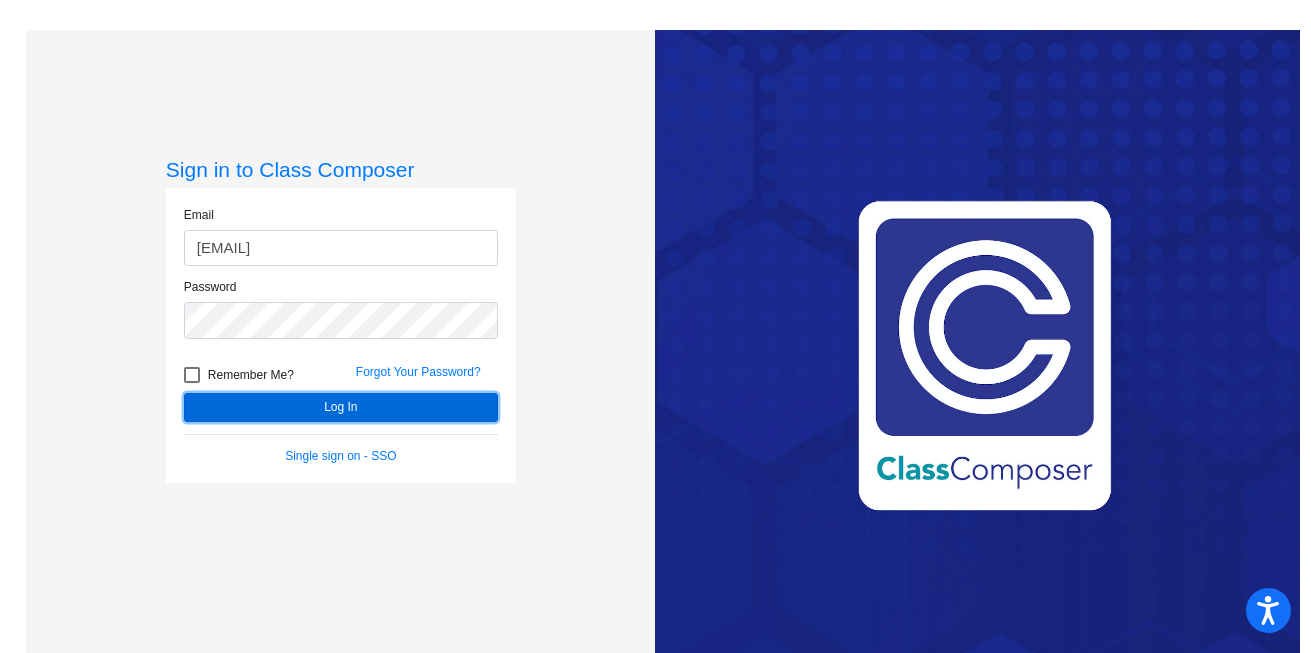 click on "Log In" 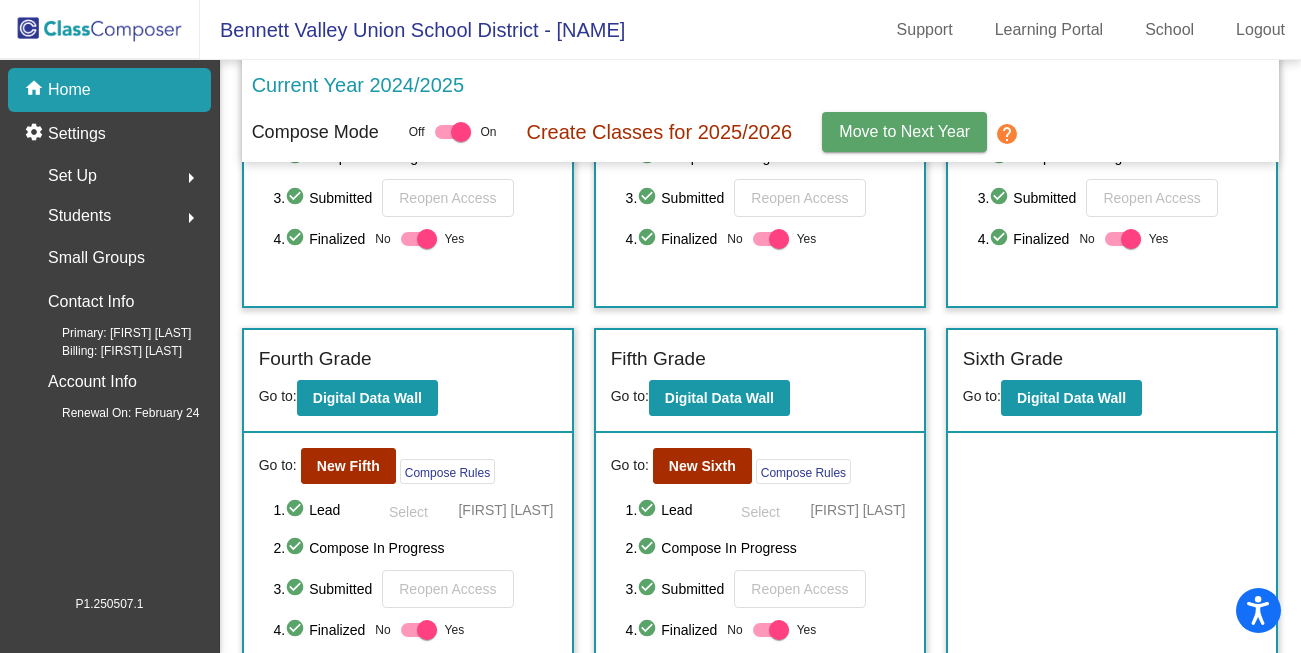 scroll, scrollTop: 666, scrollLeft: 0, axis: vertical 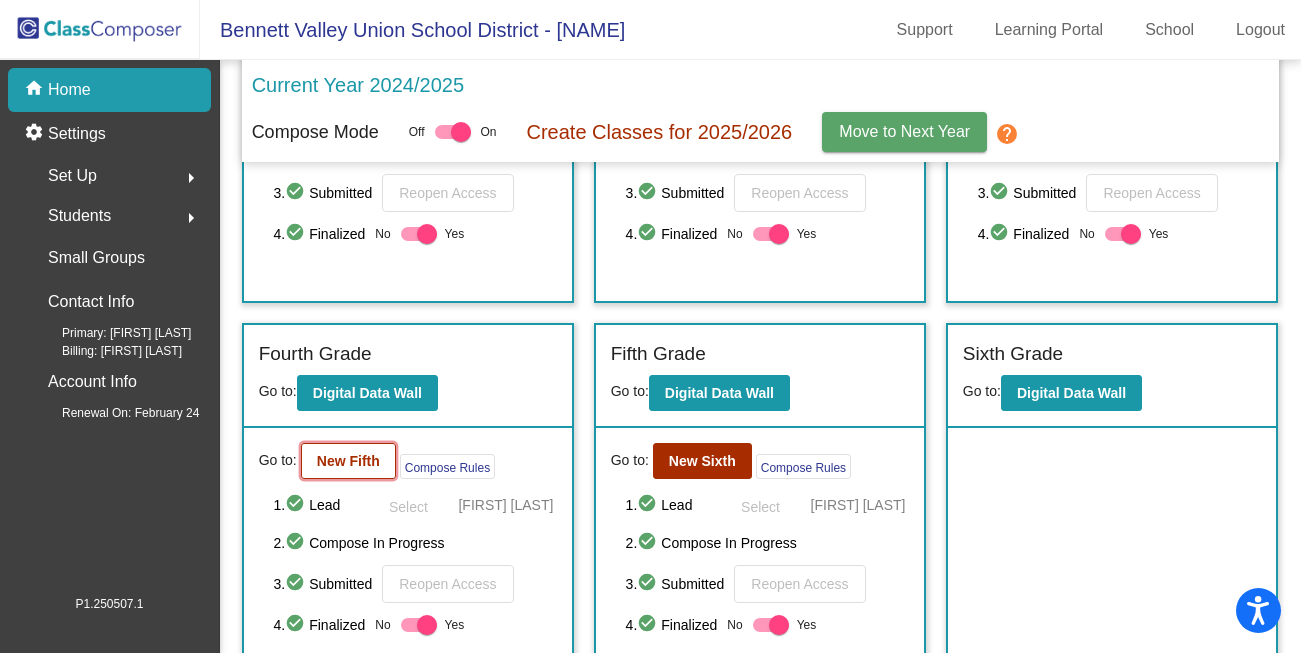 click on "New Fifth" 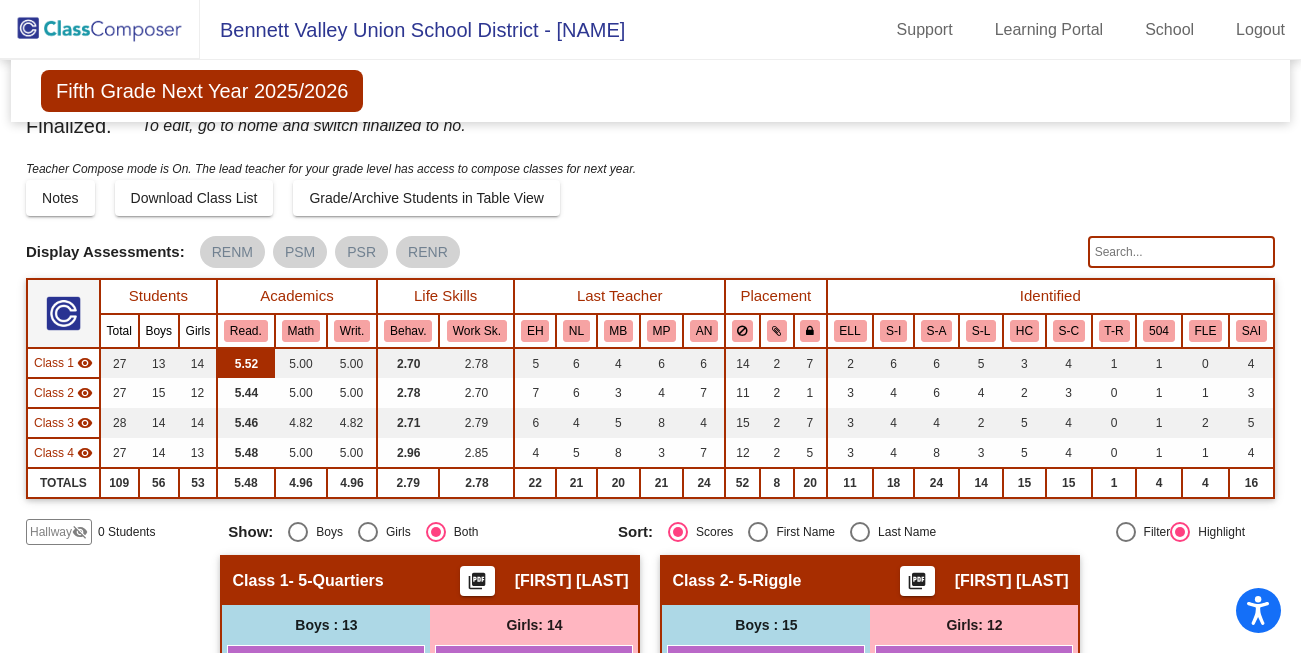 scroll, scrollTop: 0, scrollLeft: 0, axis: both 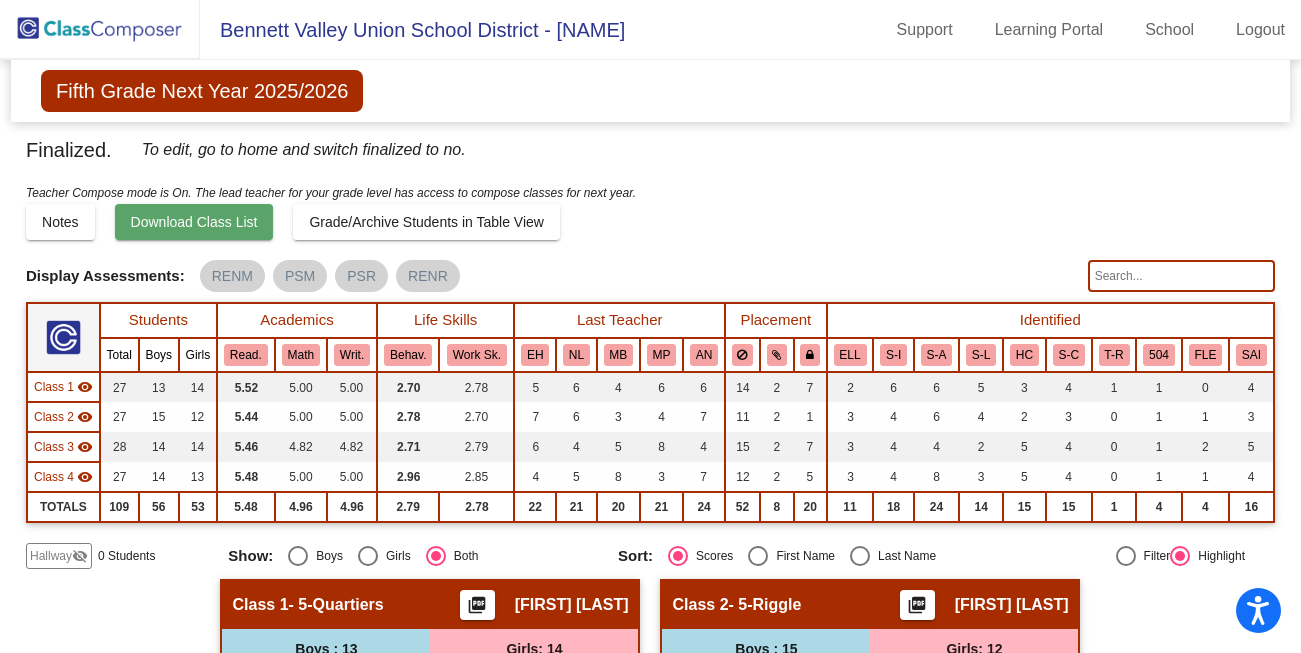 click on "Download Class List" 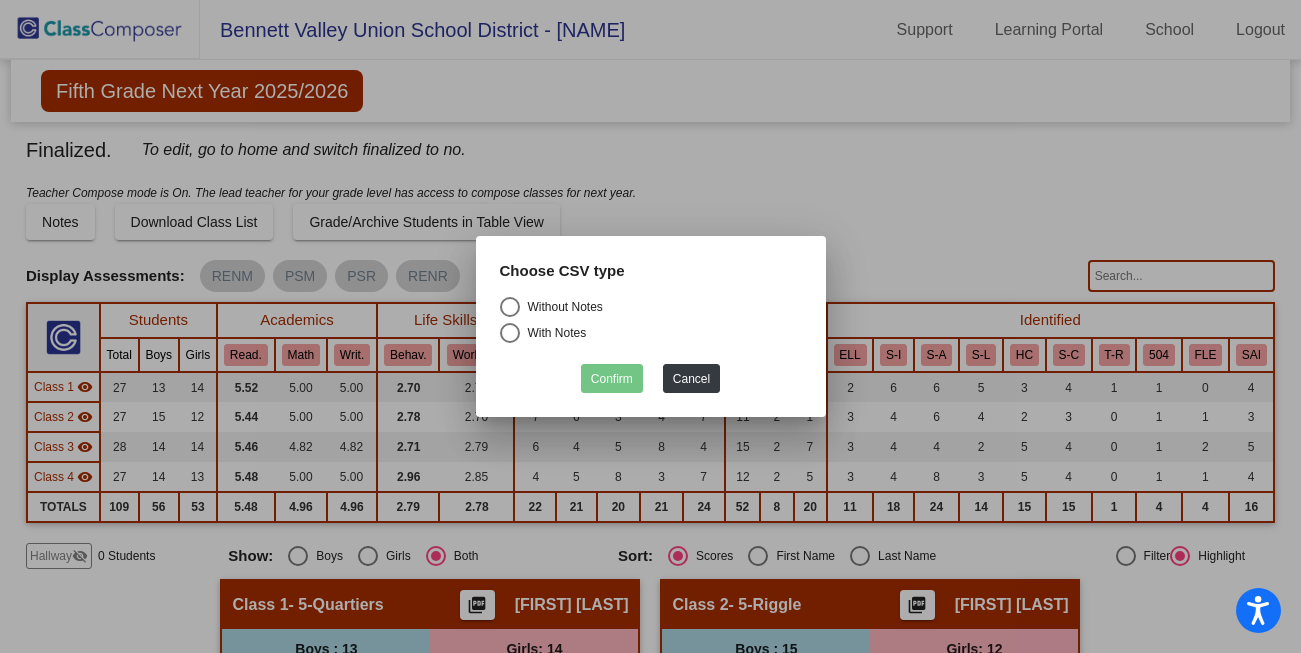 click at bounding box center [510, 307] 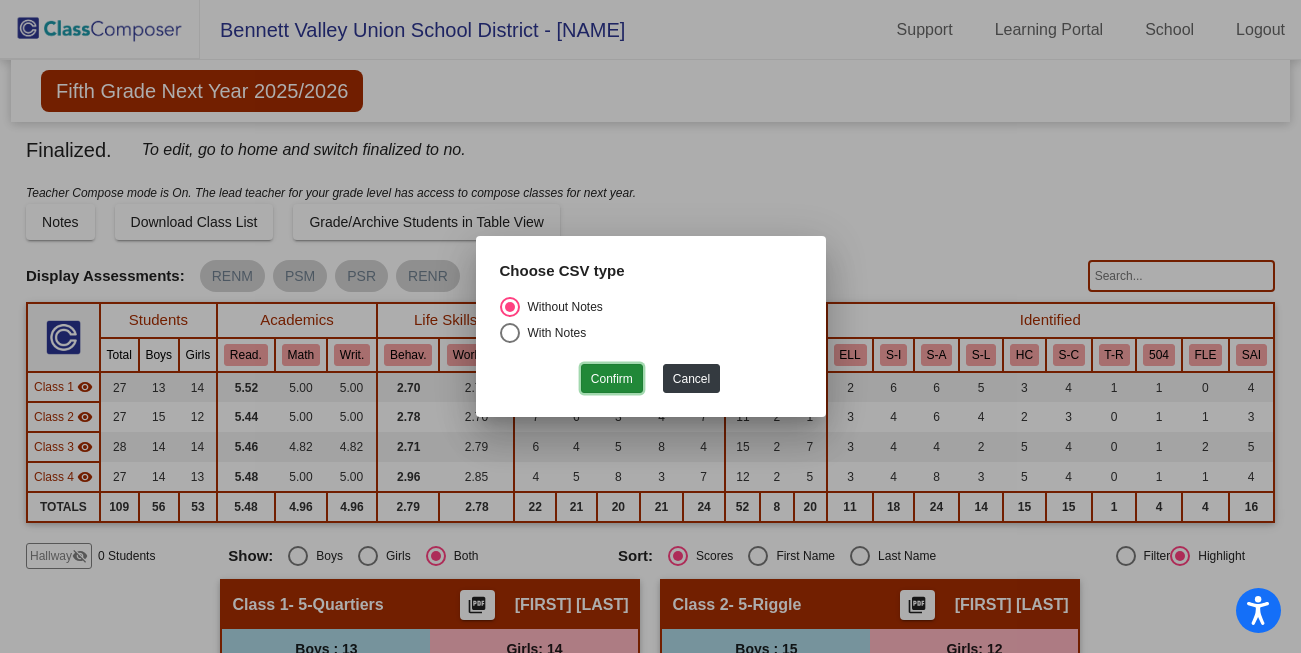 click on "Confirm" at bounding box center [612, 378] 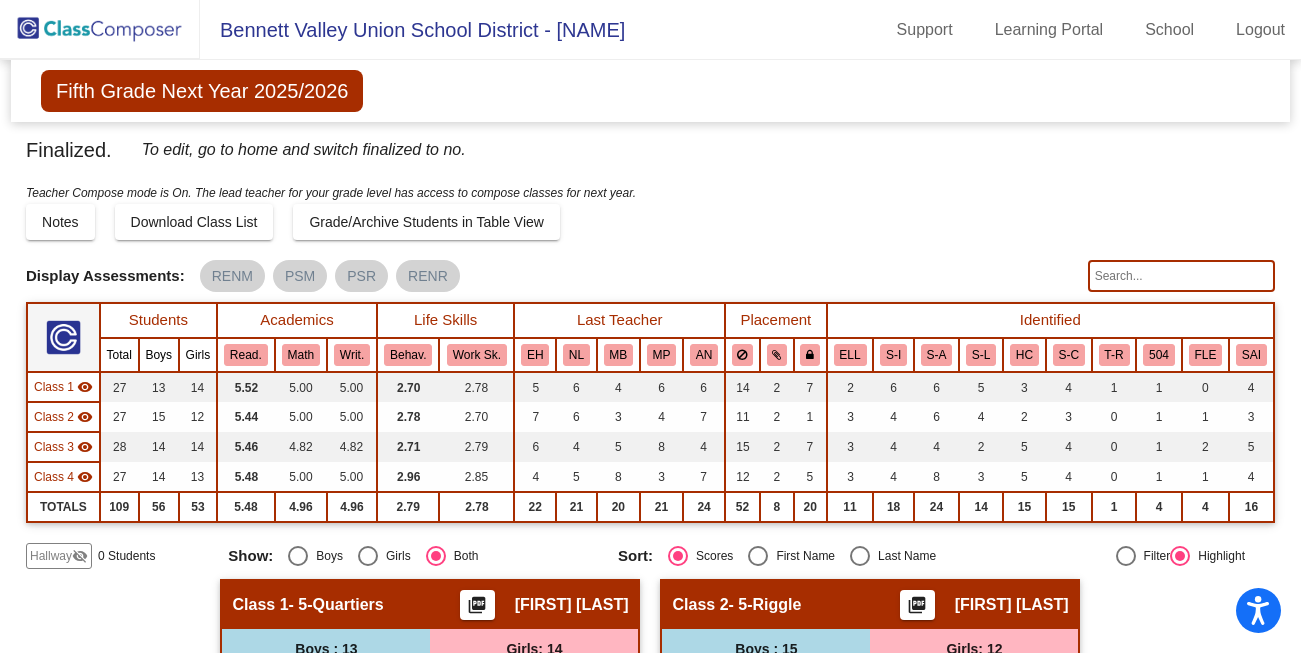 click 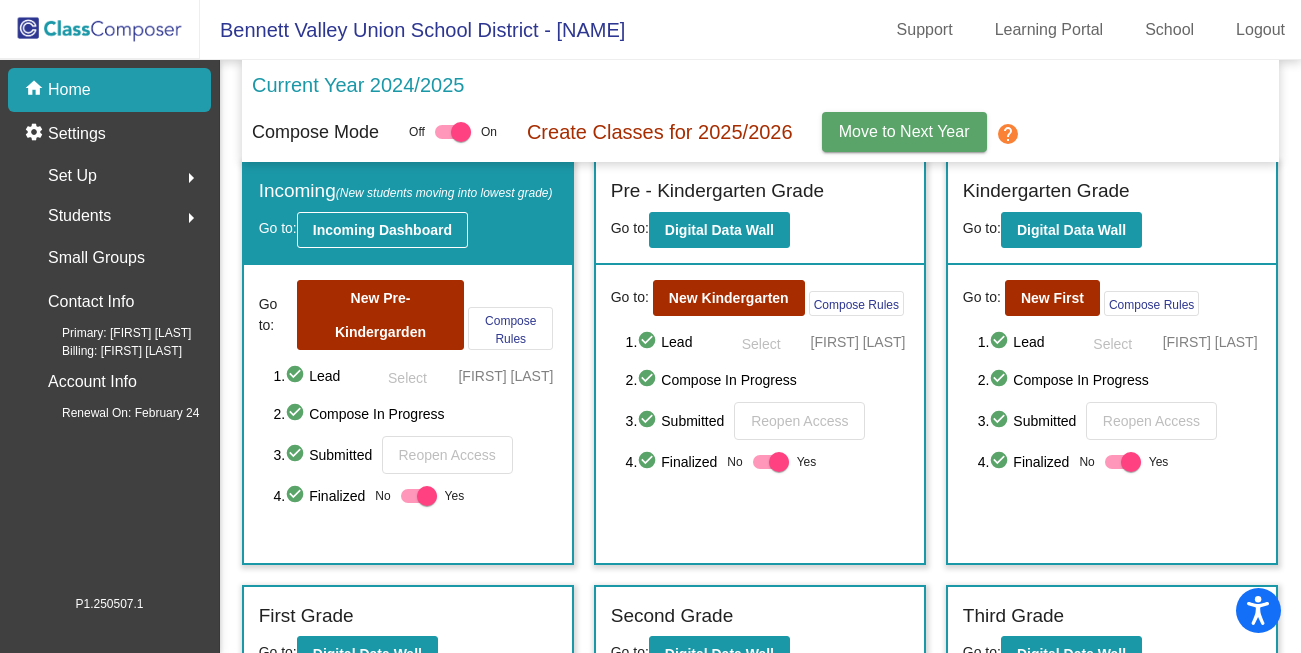 scroll, scrollTop: 11, scrollLeft: 0, axis: vertical 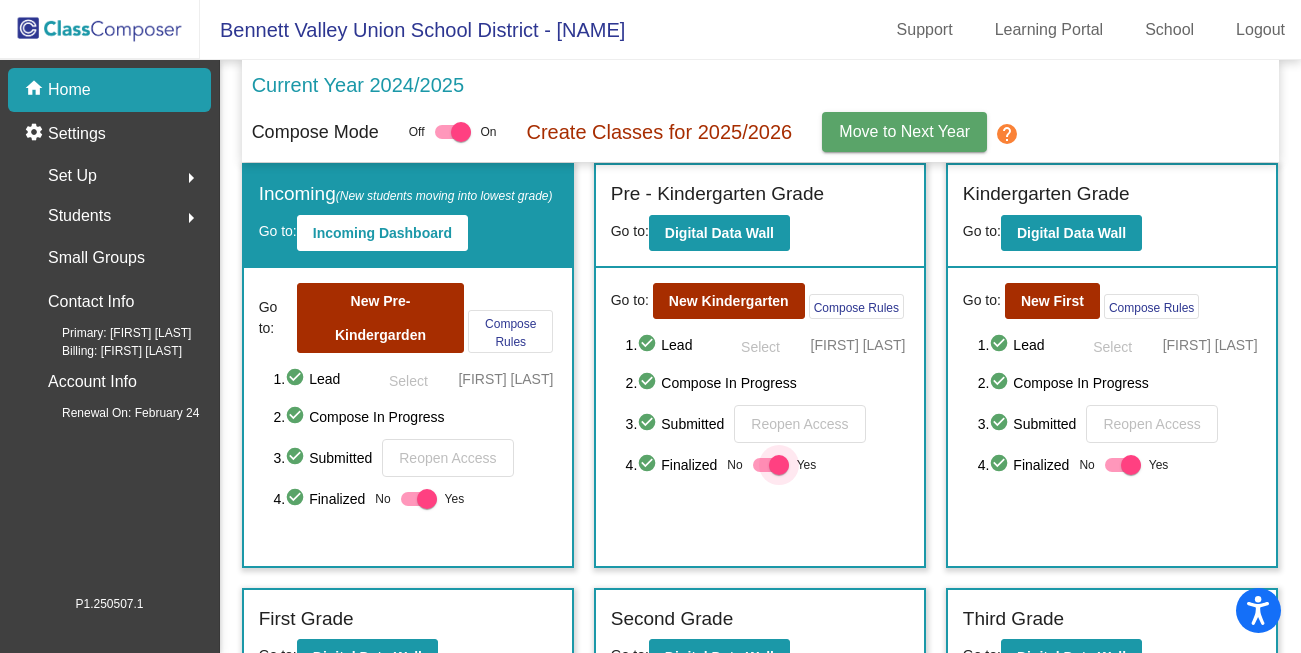 click at bounding box center (779, 465) 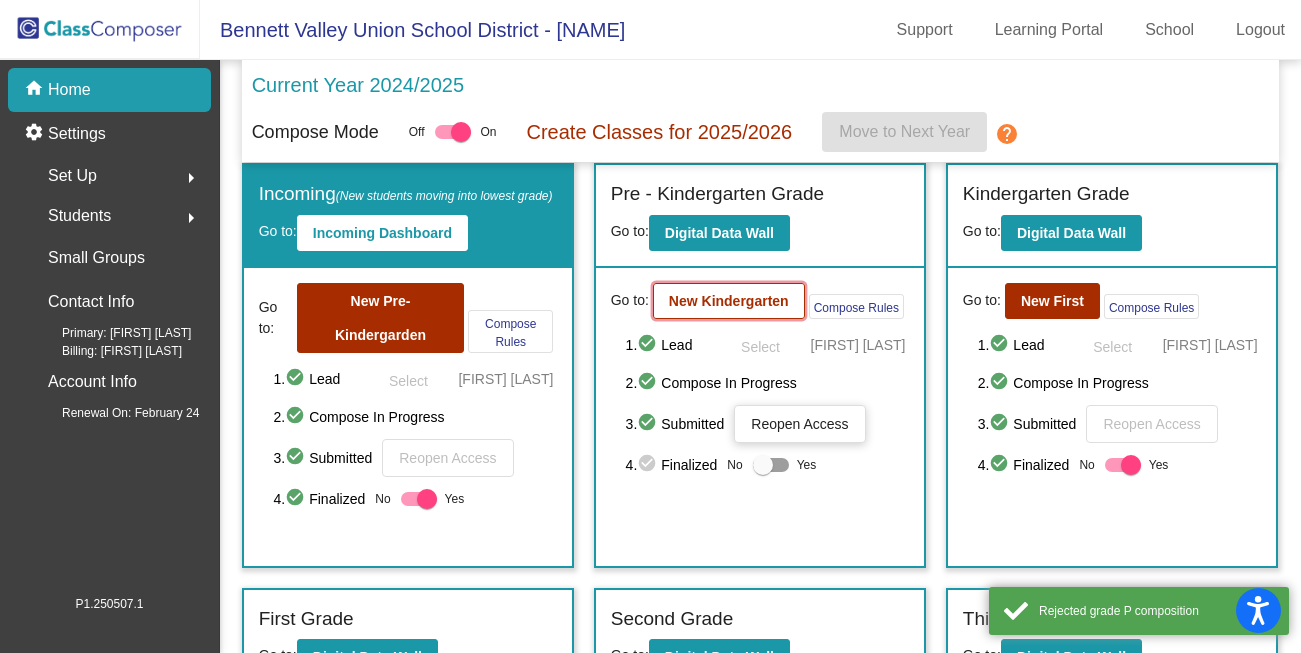 click on "New Kindergarten" 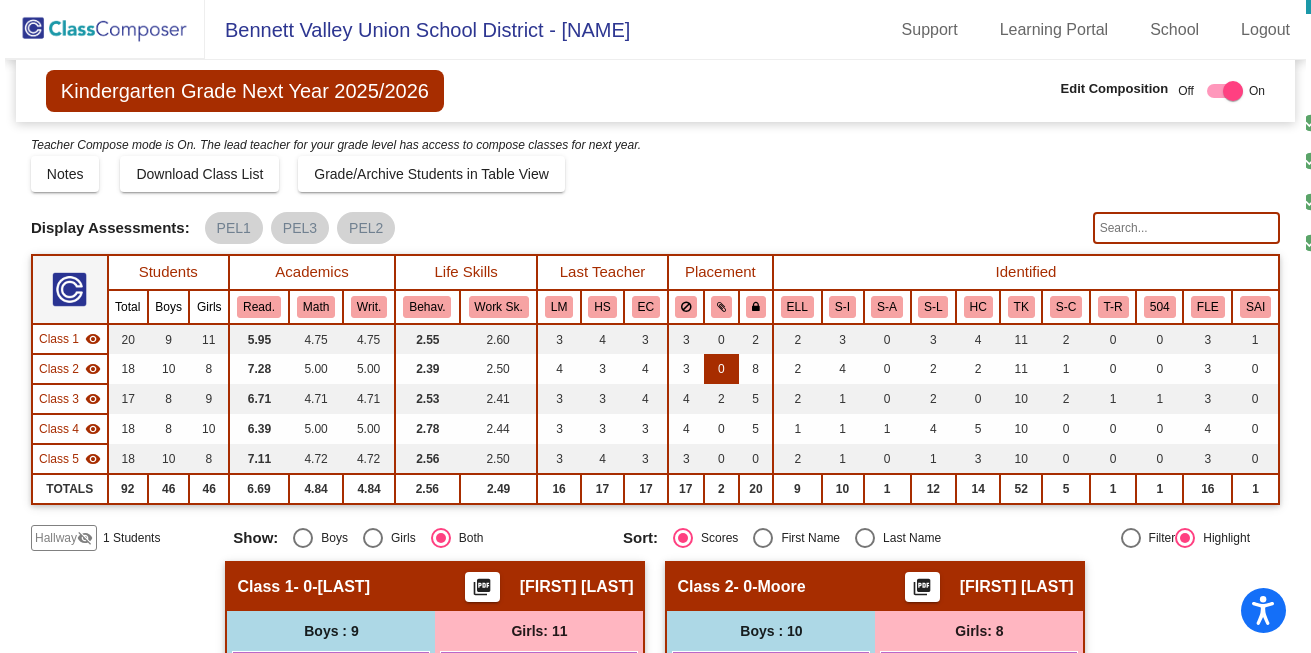 scroll, scrollTop: 21, scrollLeft: 0, axis: vertical 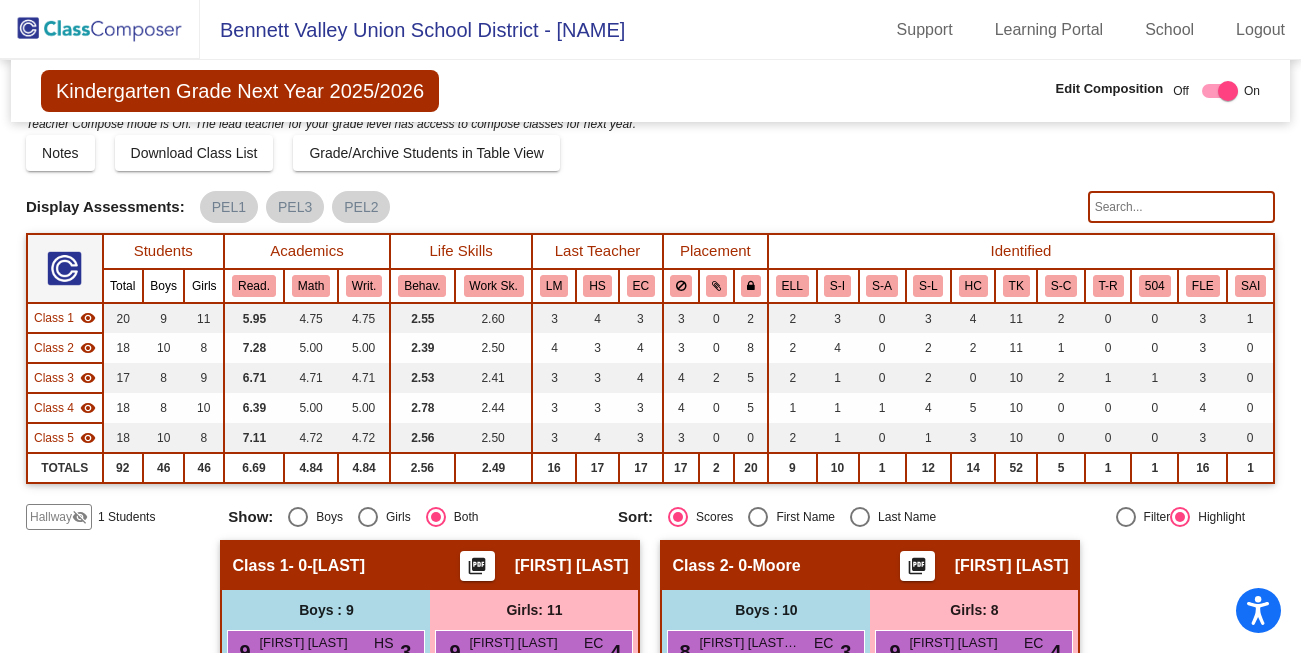 click on "visibility_off" 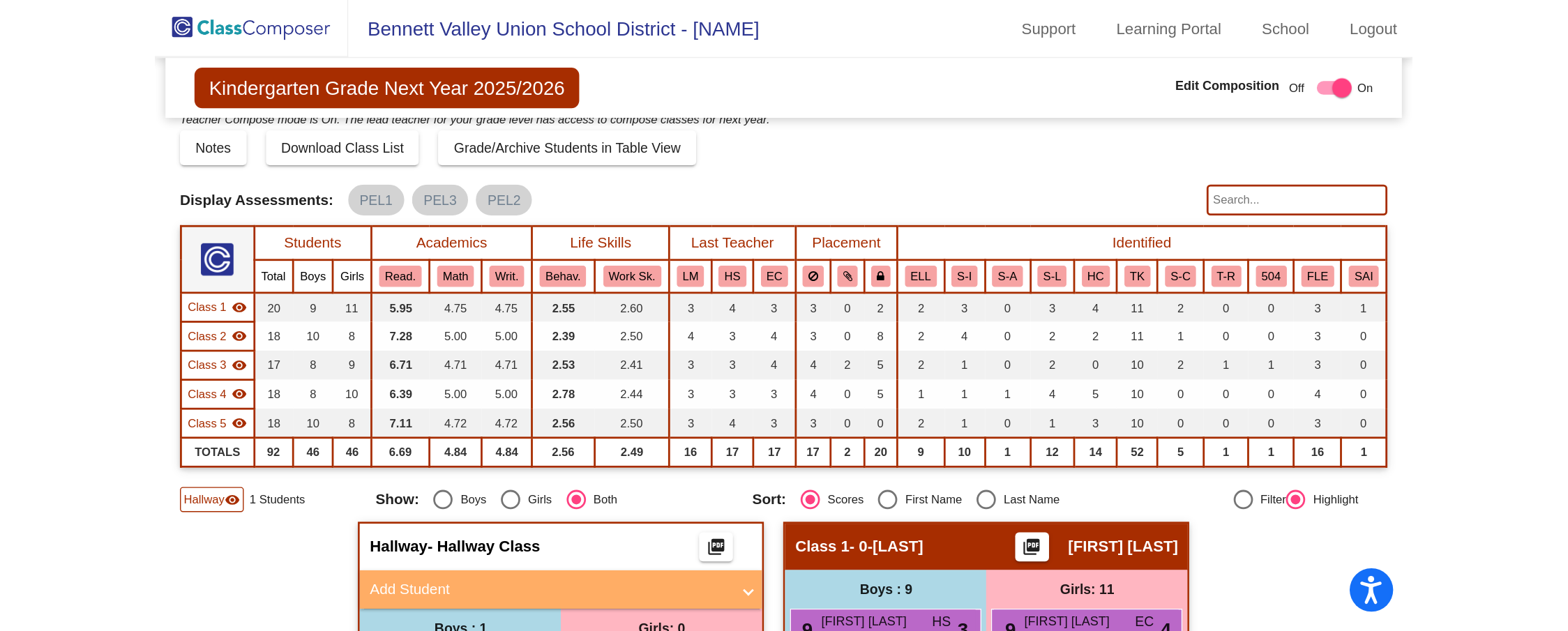 scroll, scrollTop: 0, scrollLeft: 0, axis: both 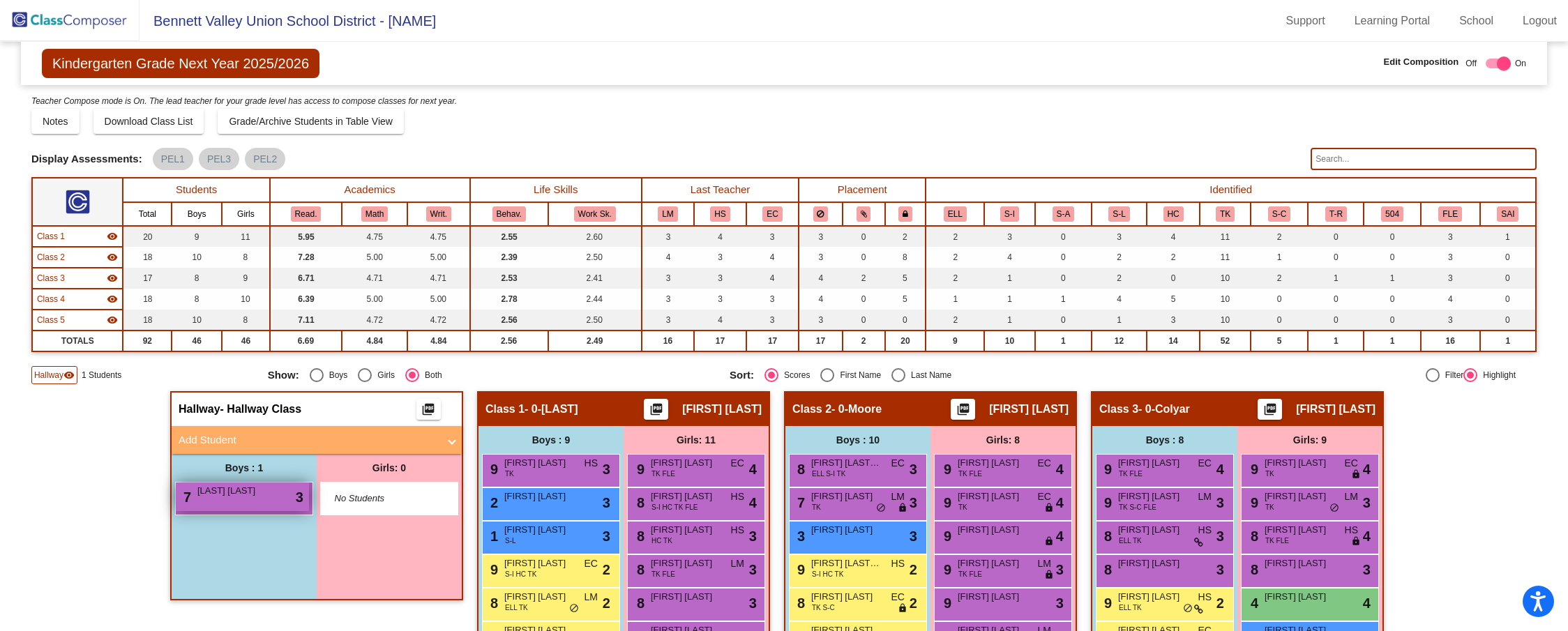 click on "Miller Hollen" at bounding box center (232, 491) 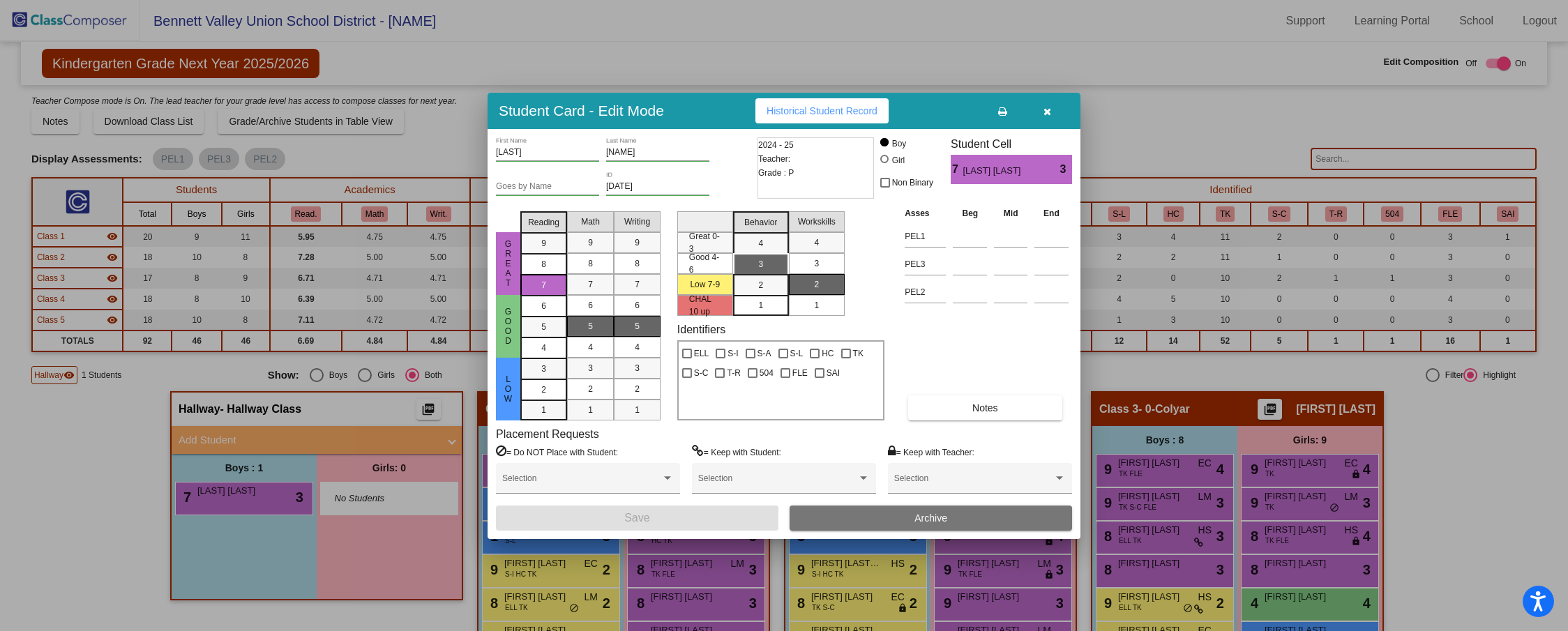 click on "Archive" at bounding box center (930, 518) 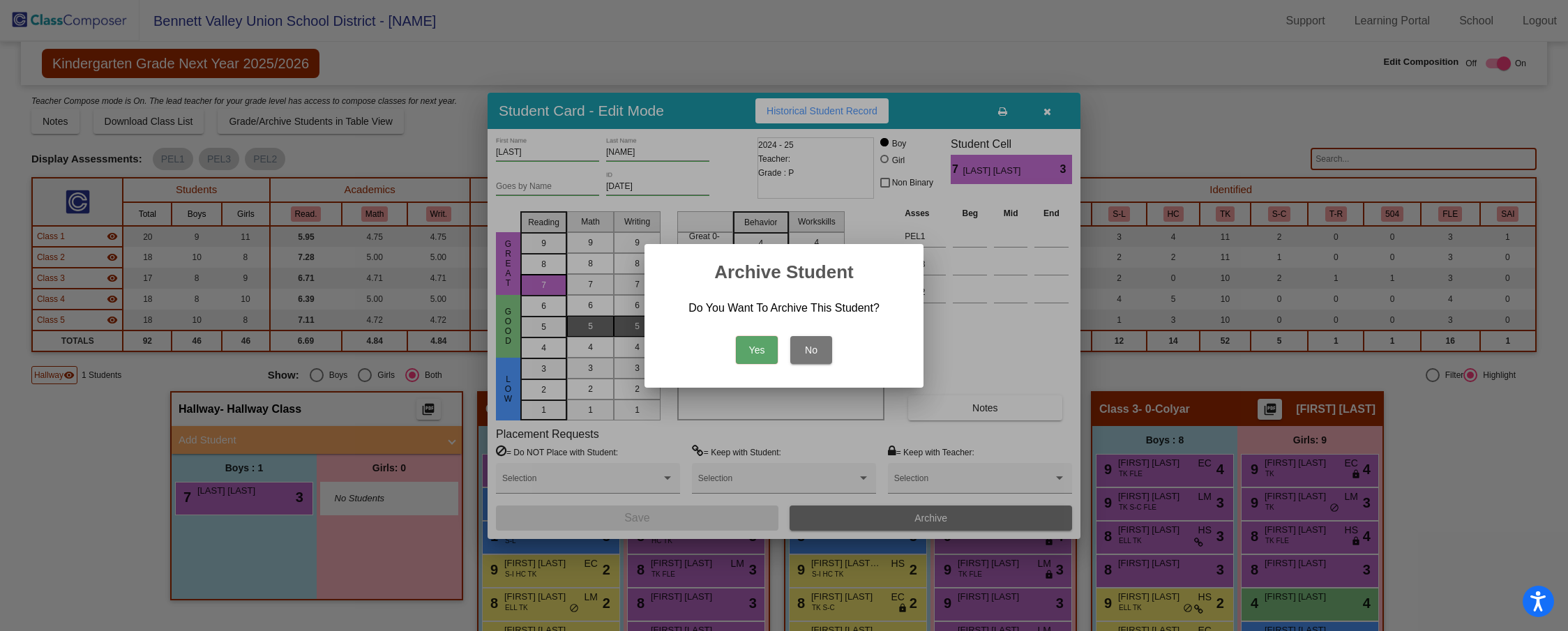 click on "Yes" at bounding box center [757, 350] 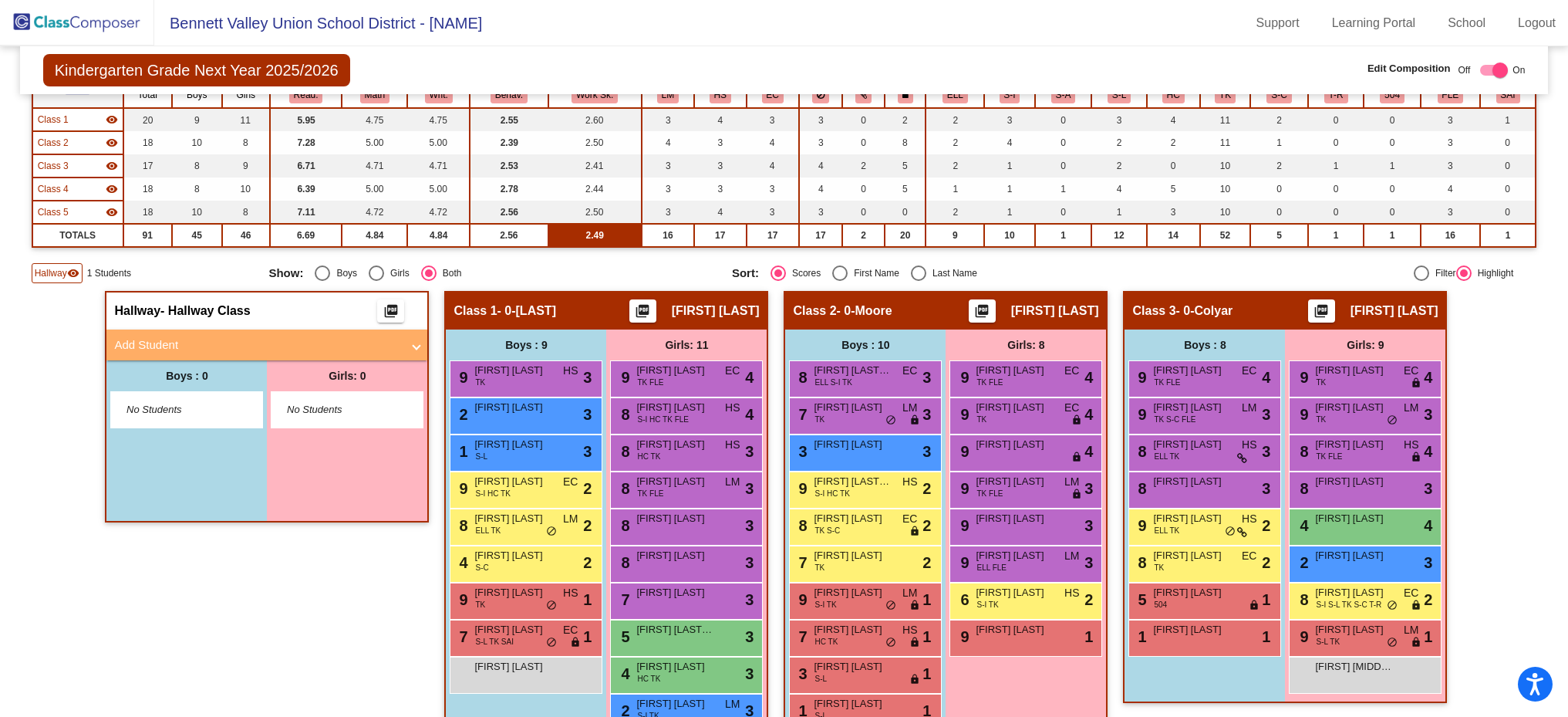 scroll, scrollTop: 0, scrollLeft: 0, axis: both 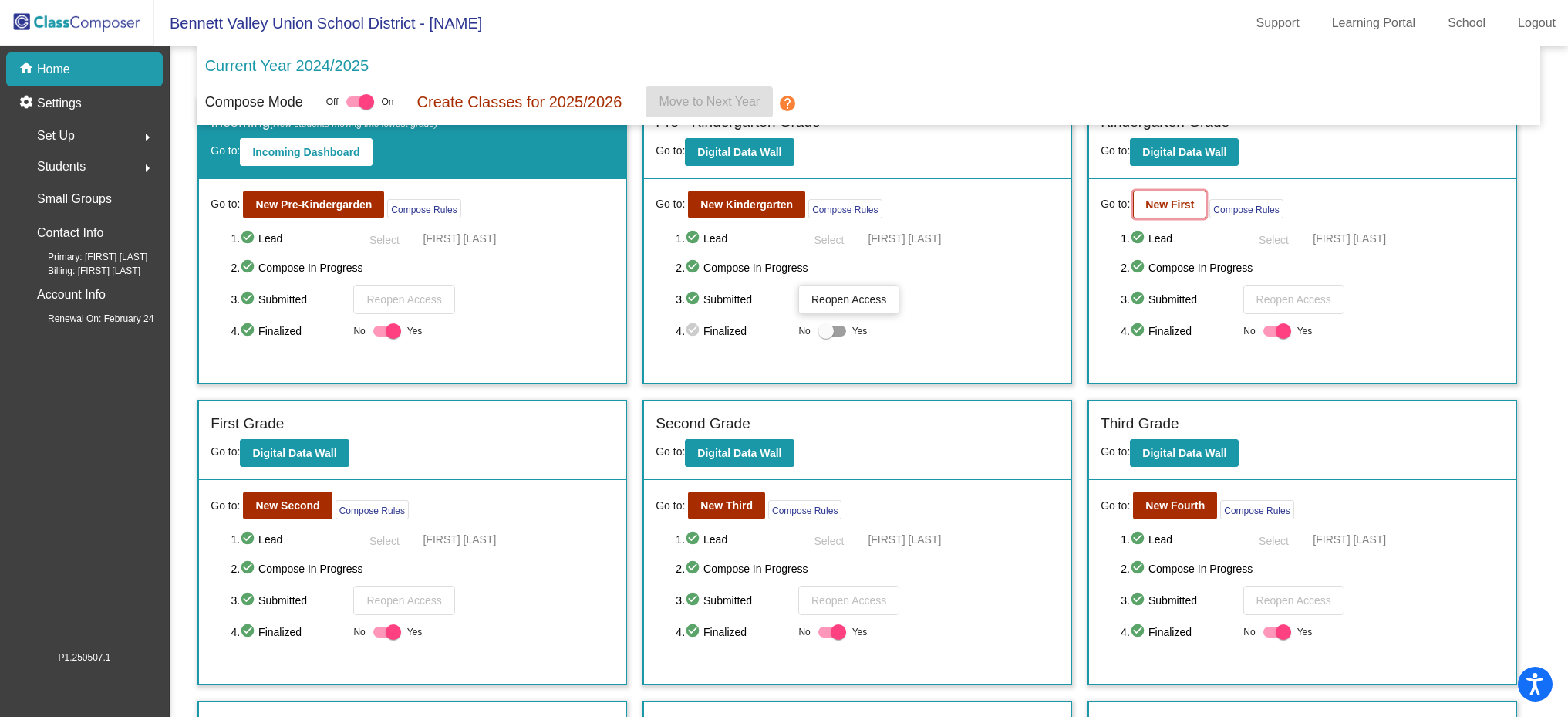 click on "New First" 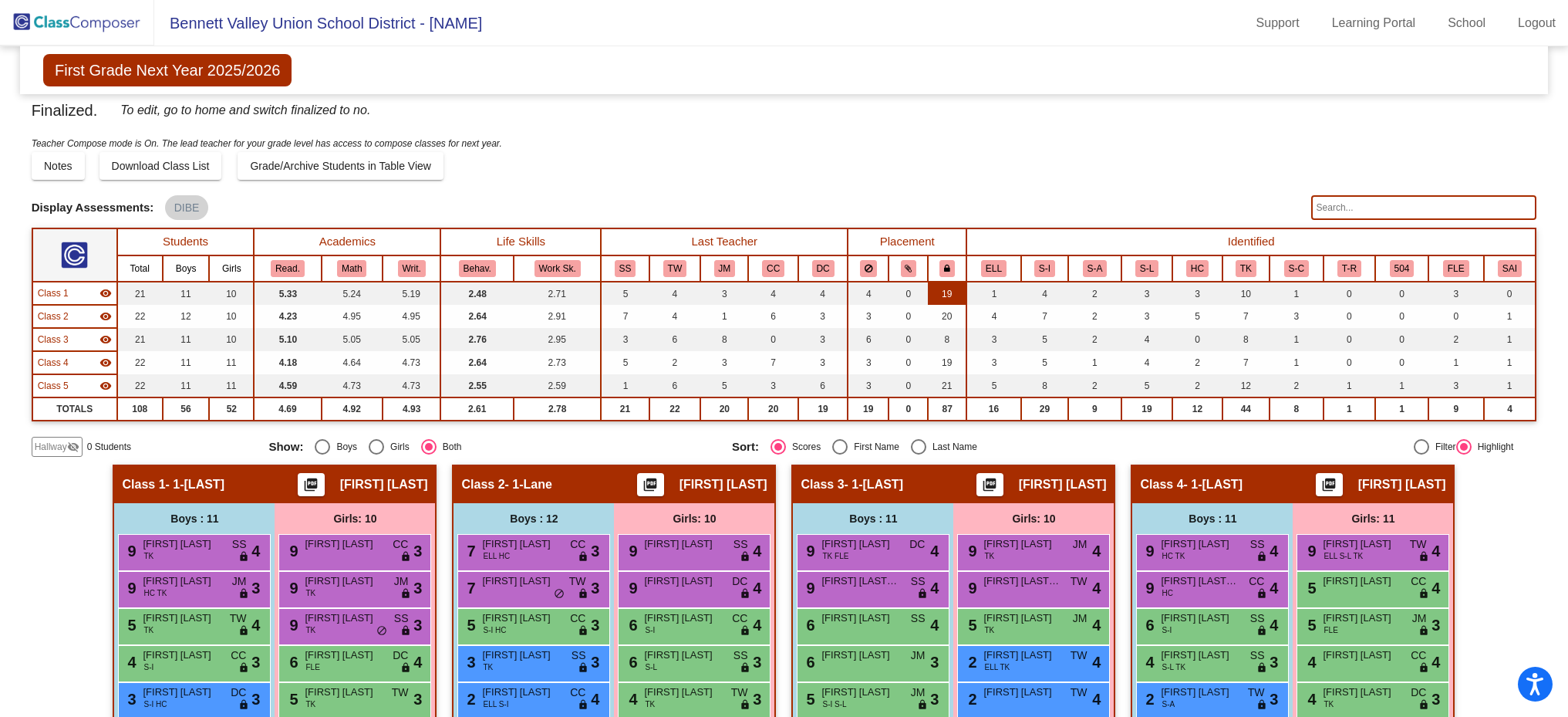 scroll, scrollTop: 0, scrollLeft: 0, axis: both 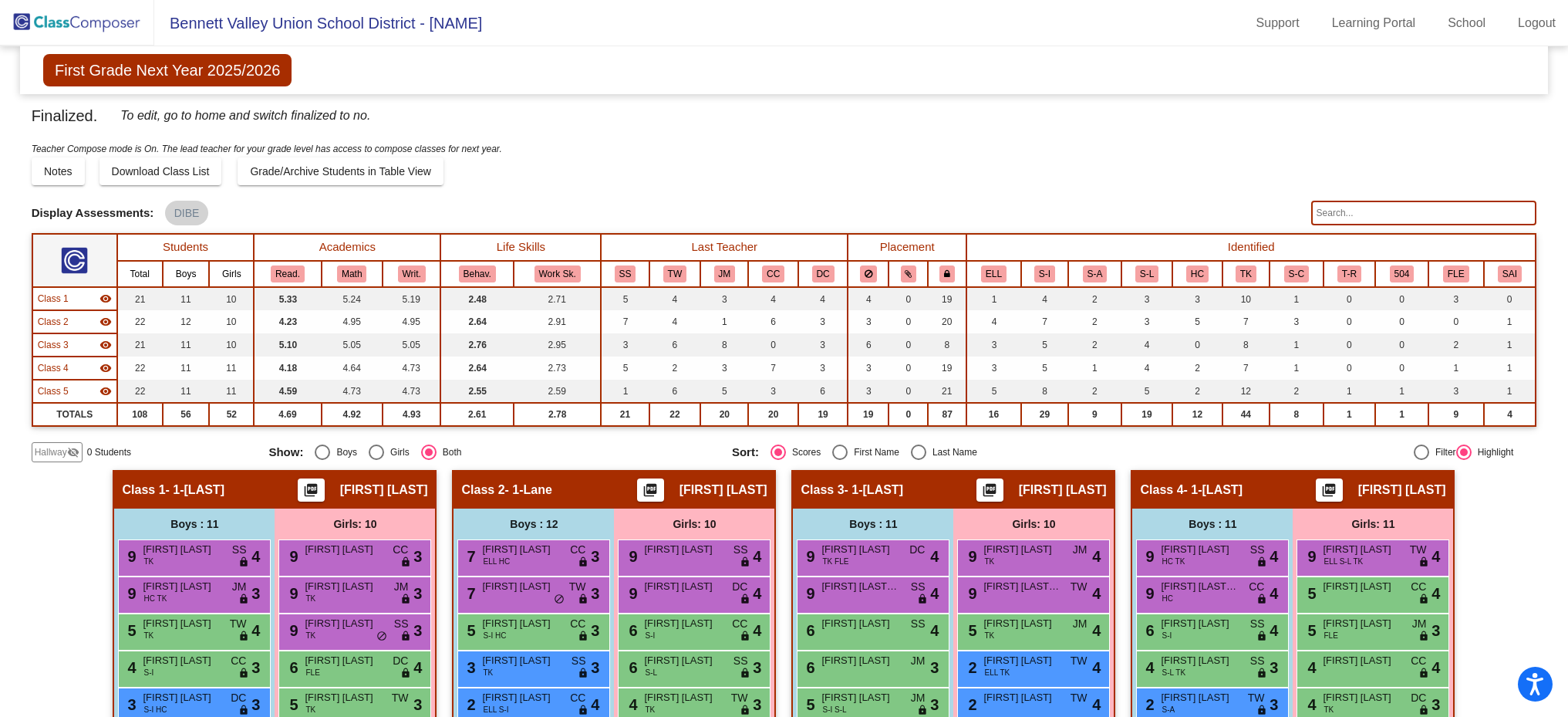 click 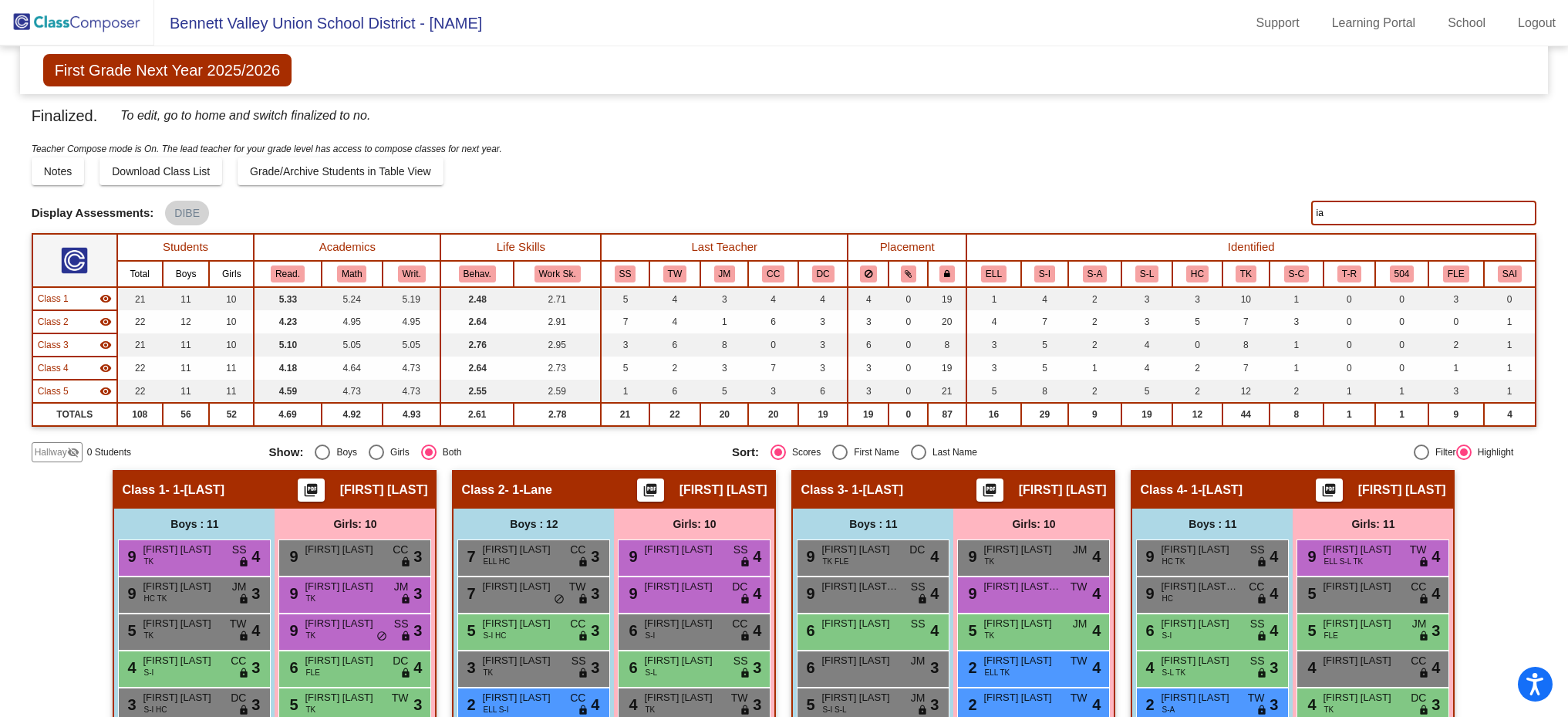 type on "ian" 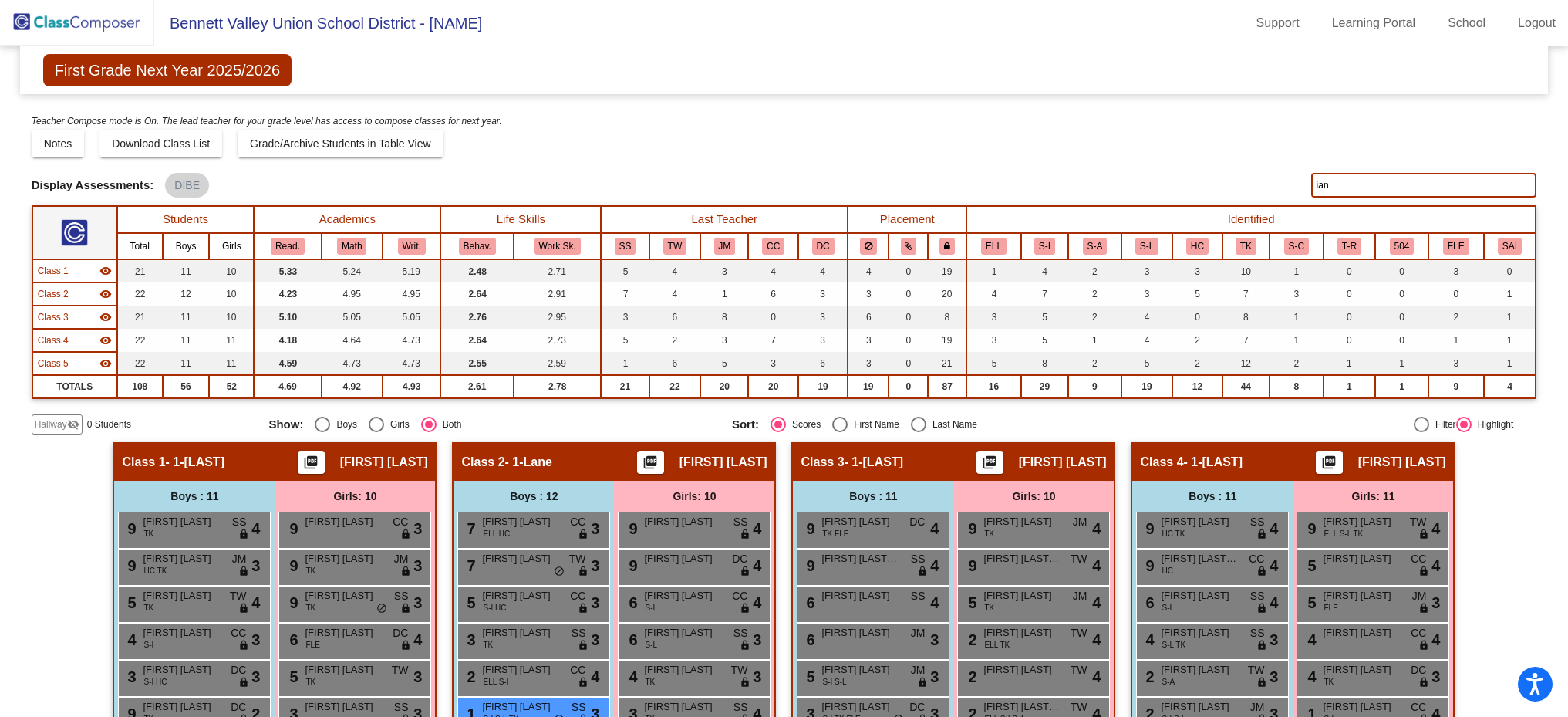 scroll, scrollTop: 0, scrollLeft: 0, axis: both 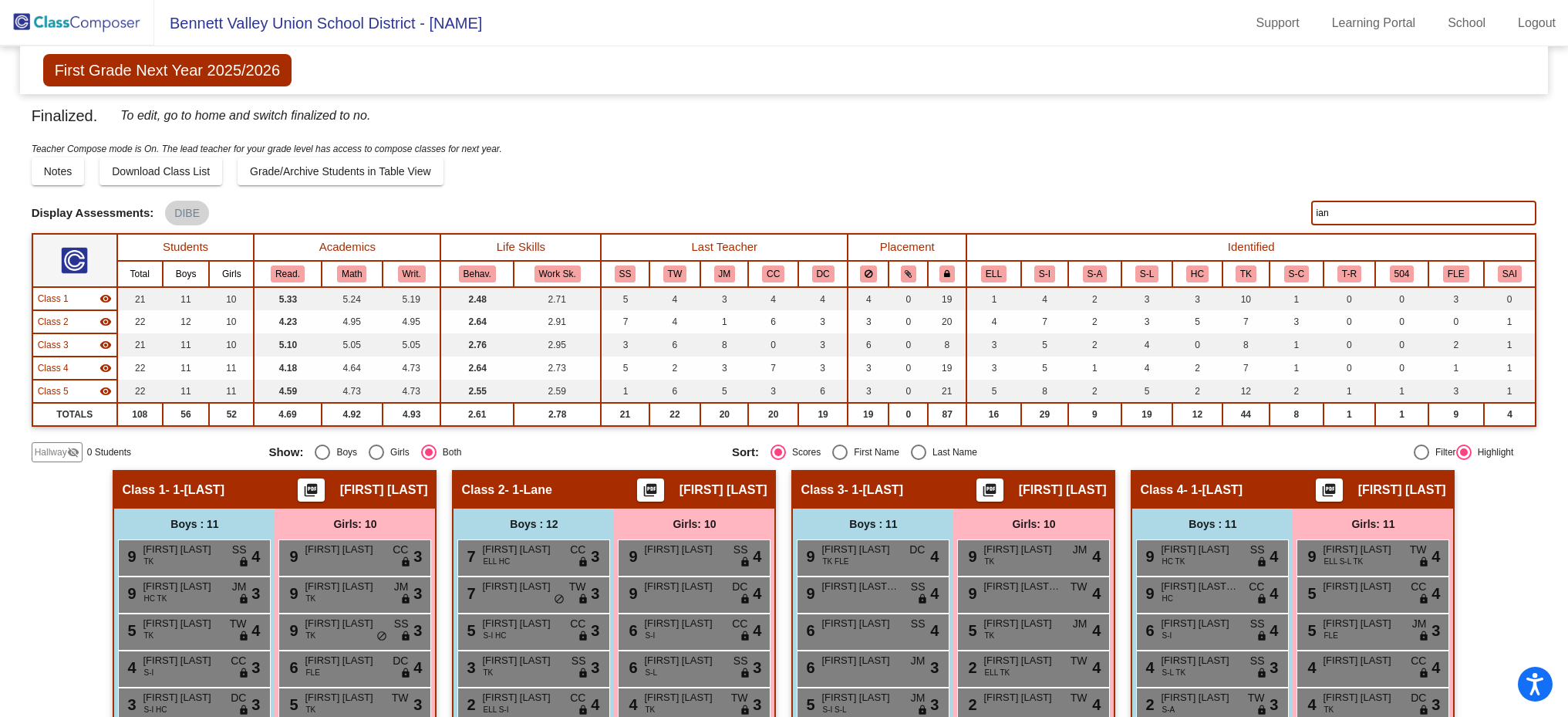 drag, startPoint x: 1331, startPoint y: 218, endPoint x: 1299, endPoint y: 216, distance: 32.062439 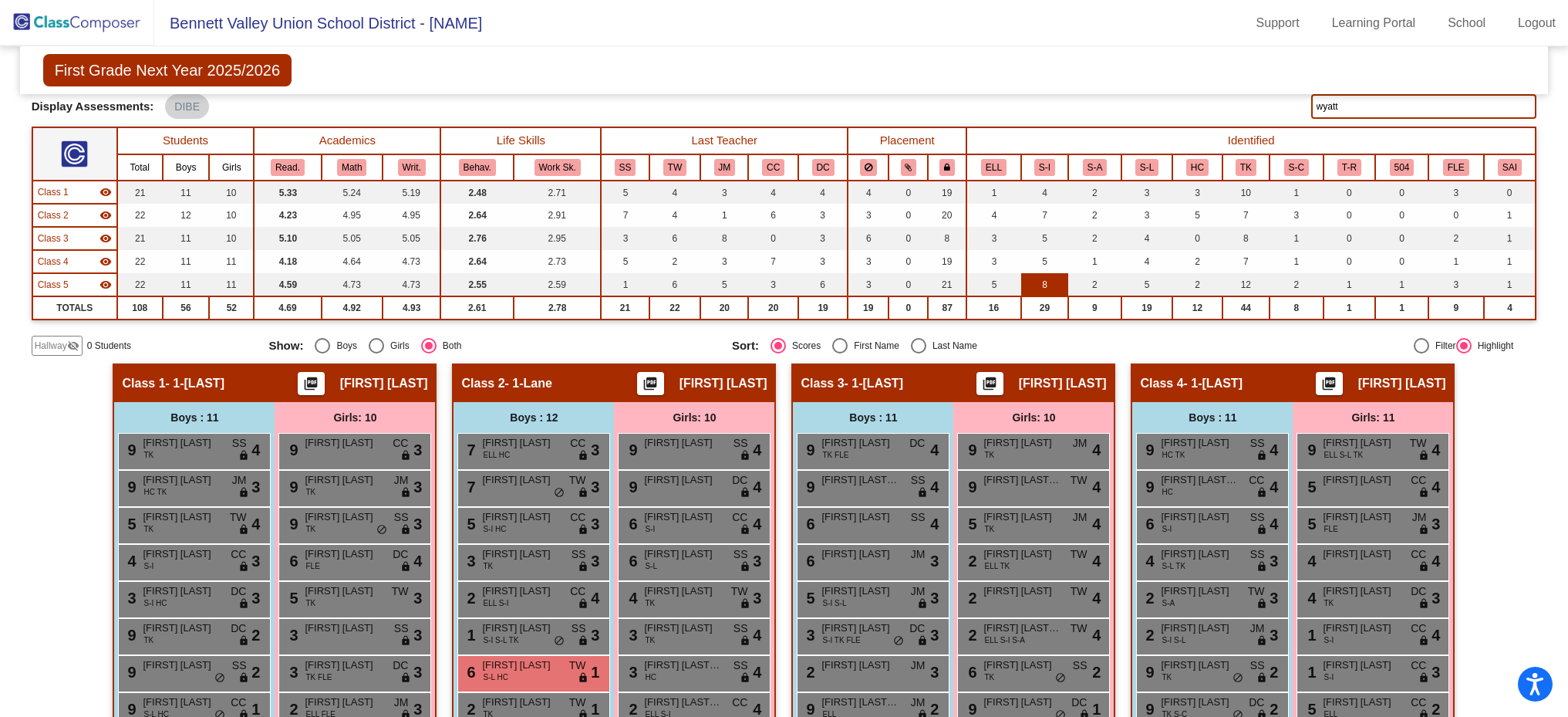 scroll, scrollTop: 0, scrollLeft: 0, axis: both 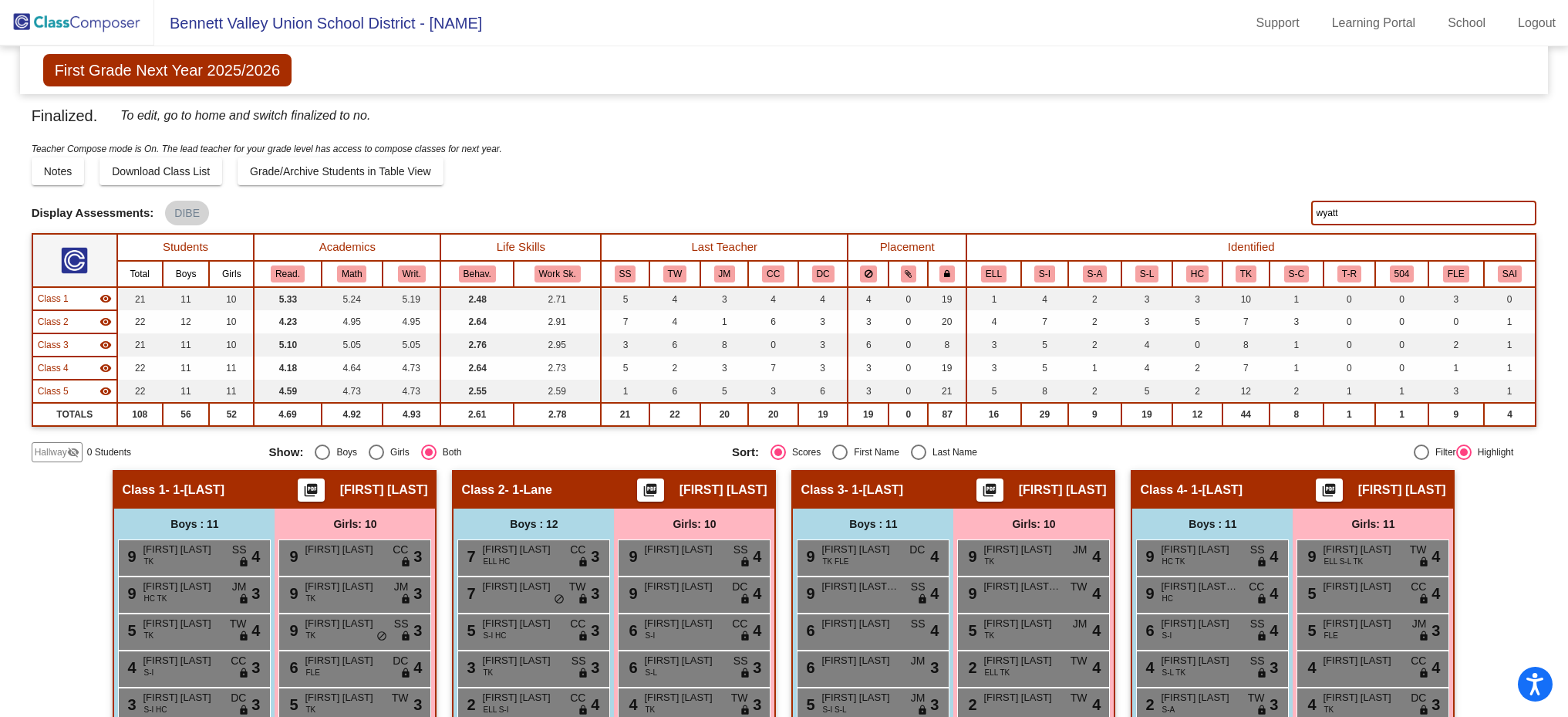 drag, startPoint x: 1341, startPoint y: 215, endPoint x: 1303, endPoint y: 211, distance: 38.209946 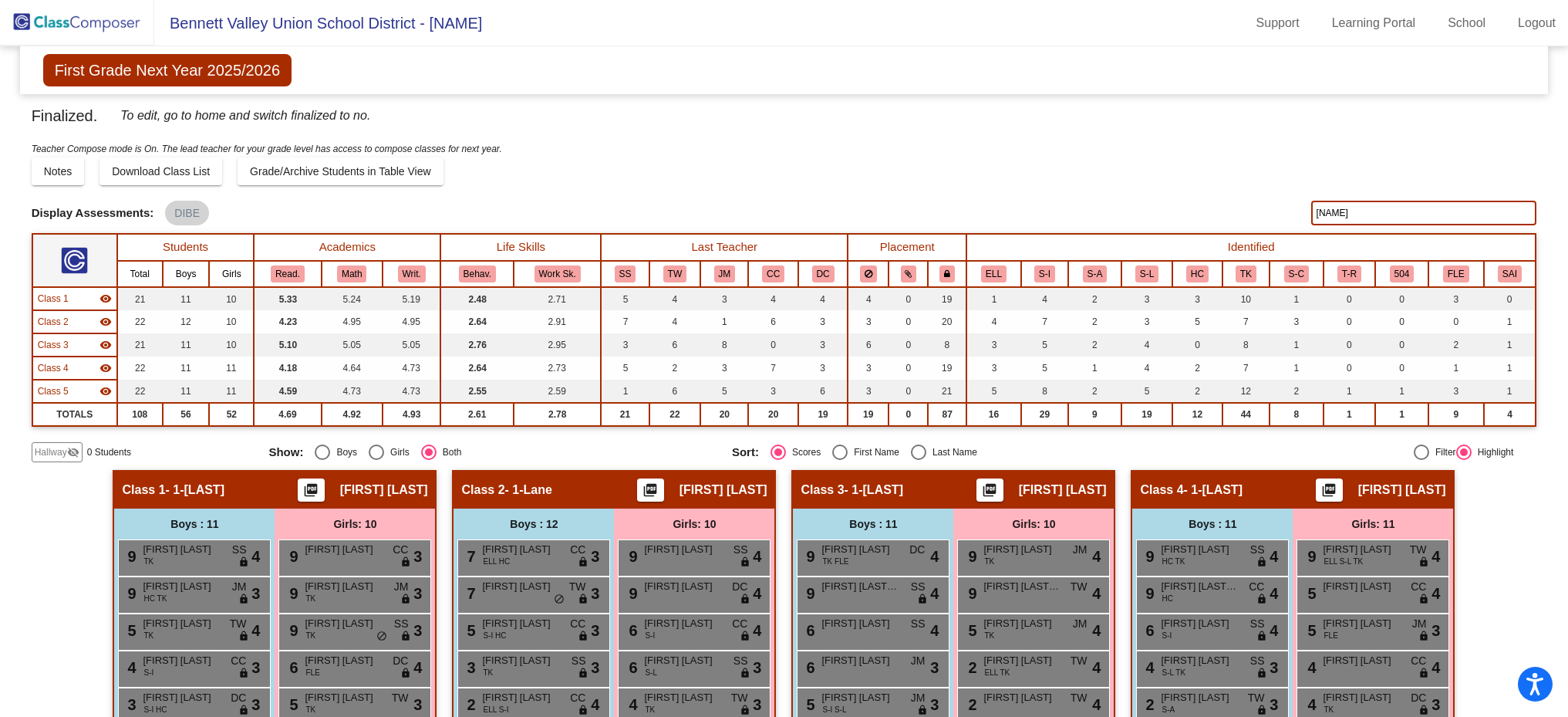 type on "kian" 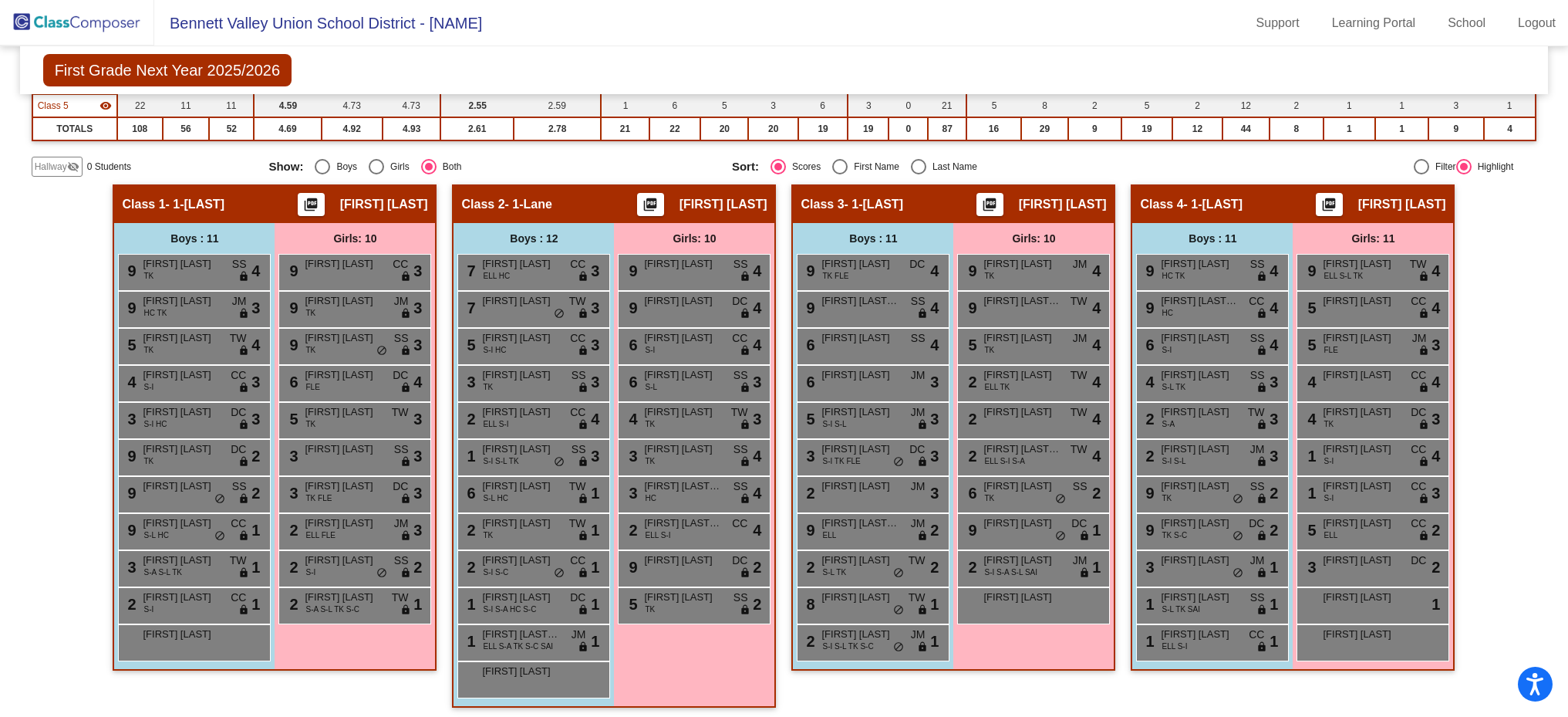 scroll, scrollTop: 0, scrollLeft: 0, axis: both 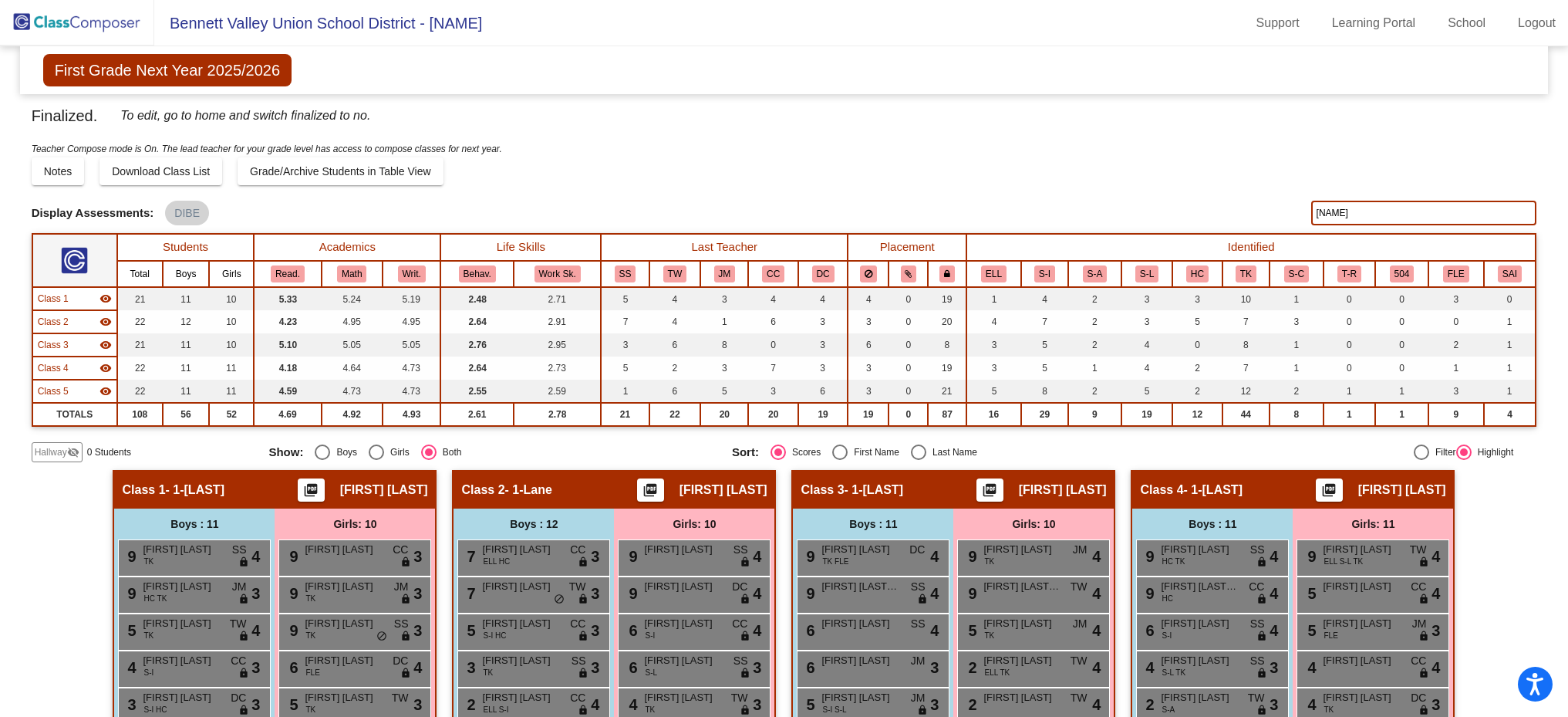 click 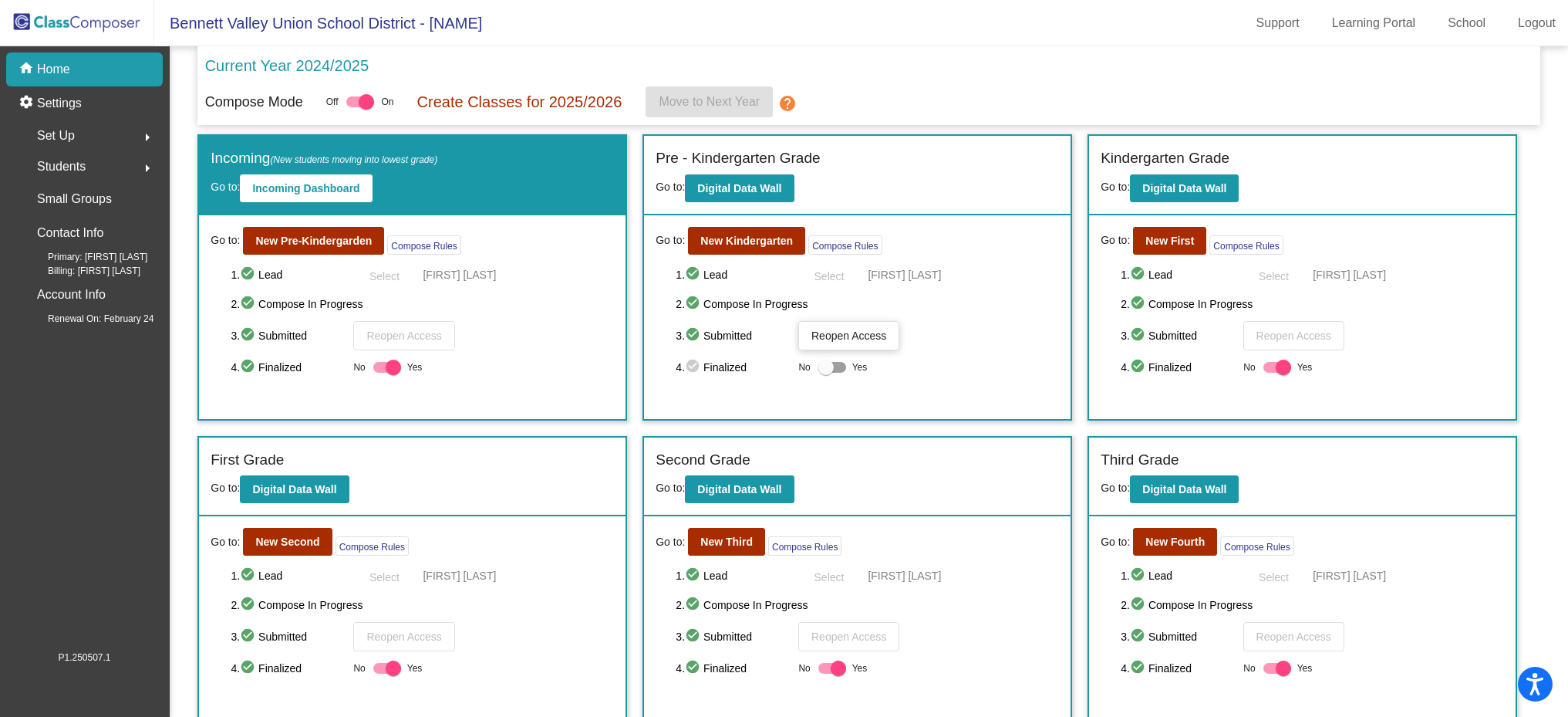 scroll, scrollTop: 1, scrollLeft: 0, axis: vertical 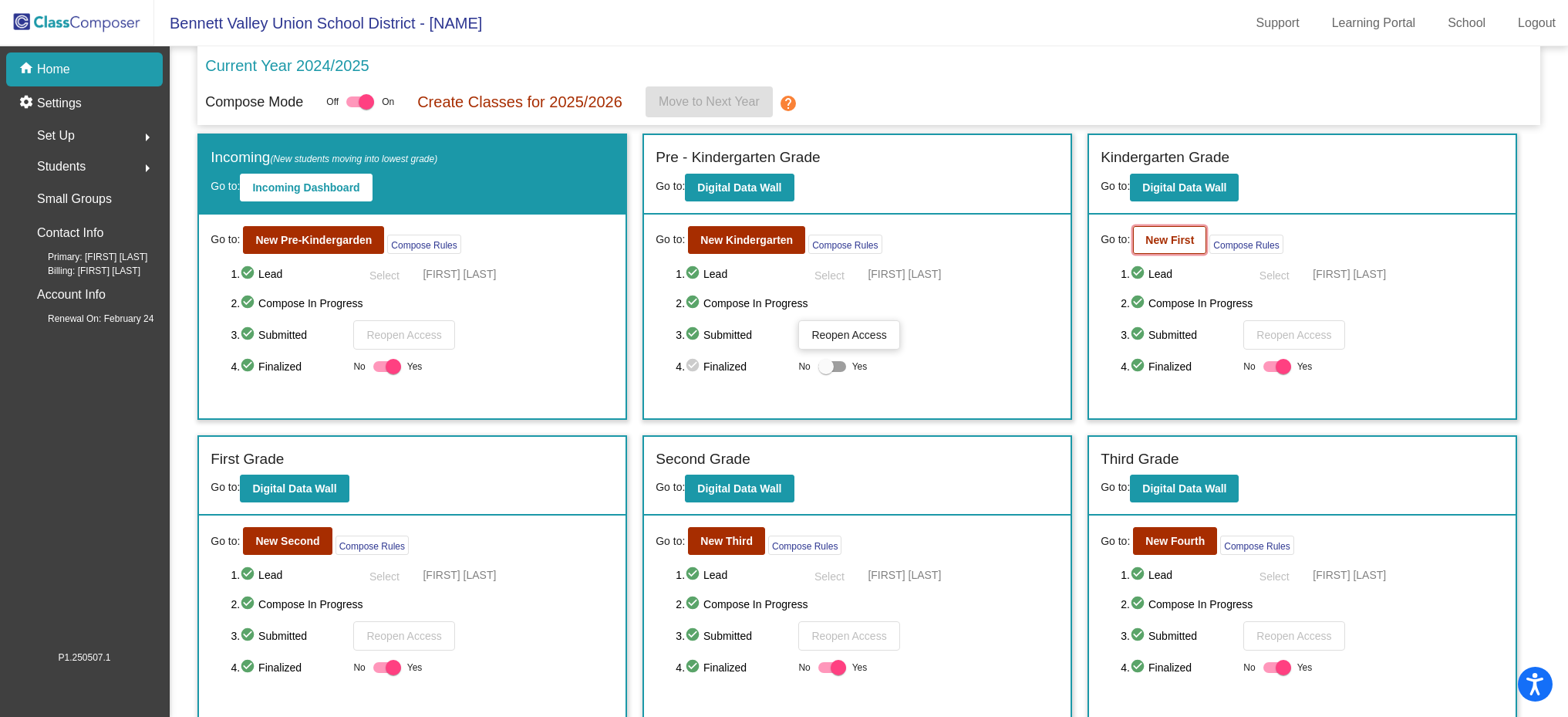 click on "New First" 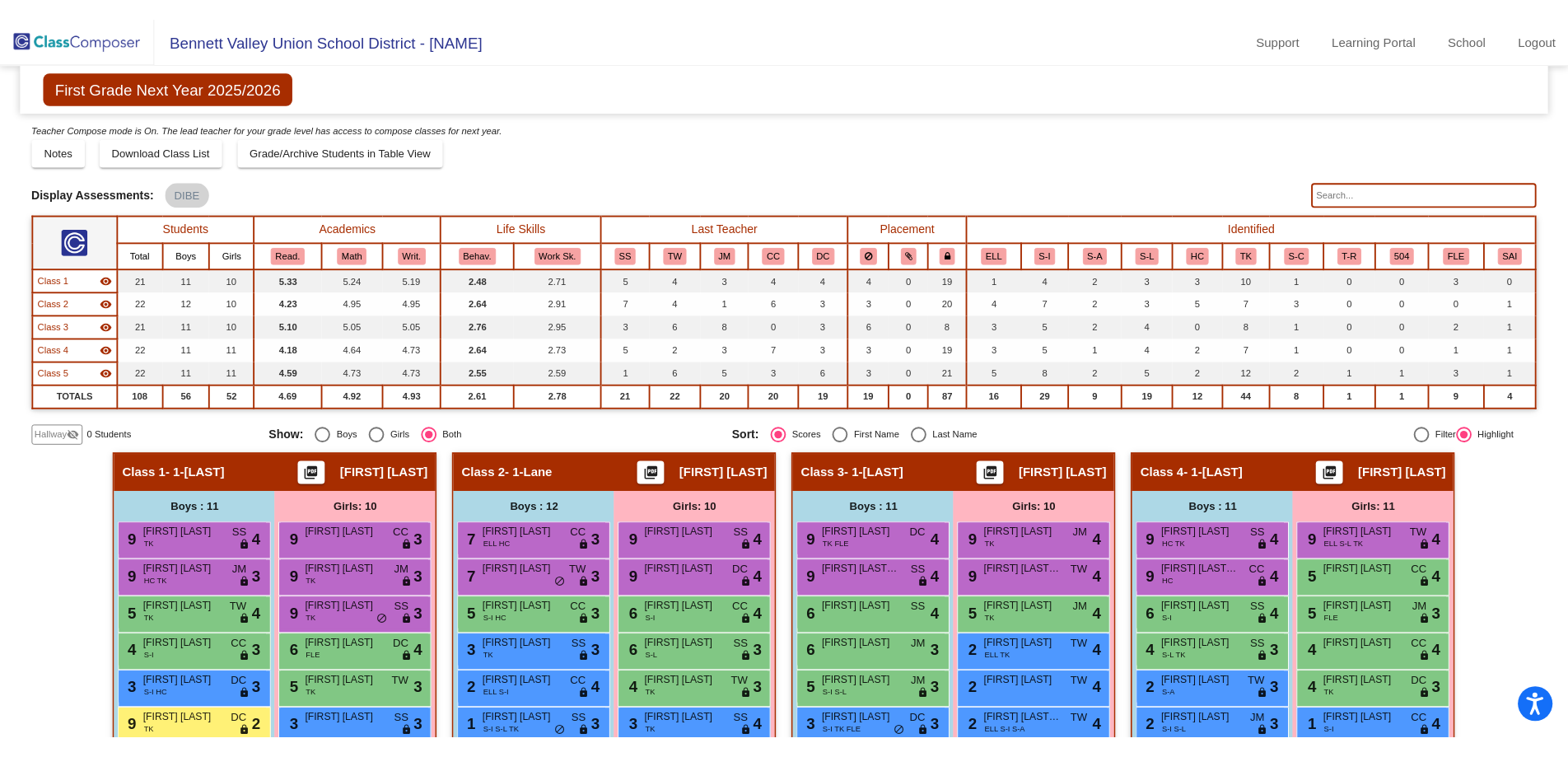 scroll, scrollTop: 0, scrollLeft: 0, axis: both 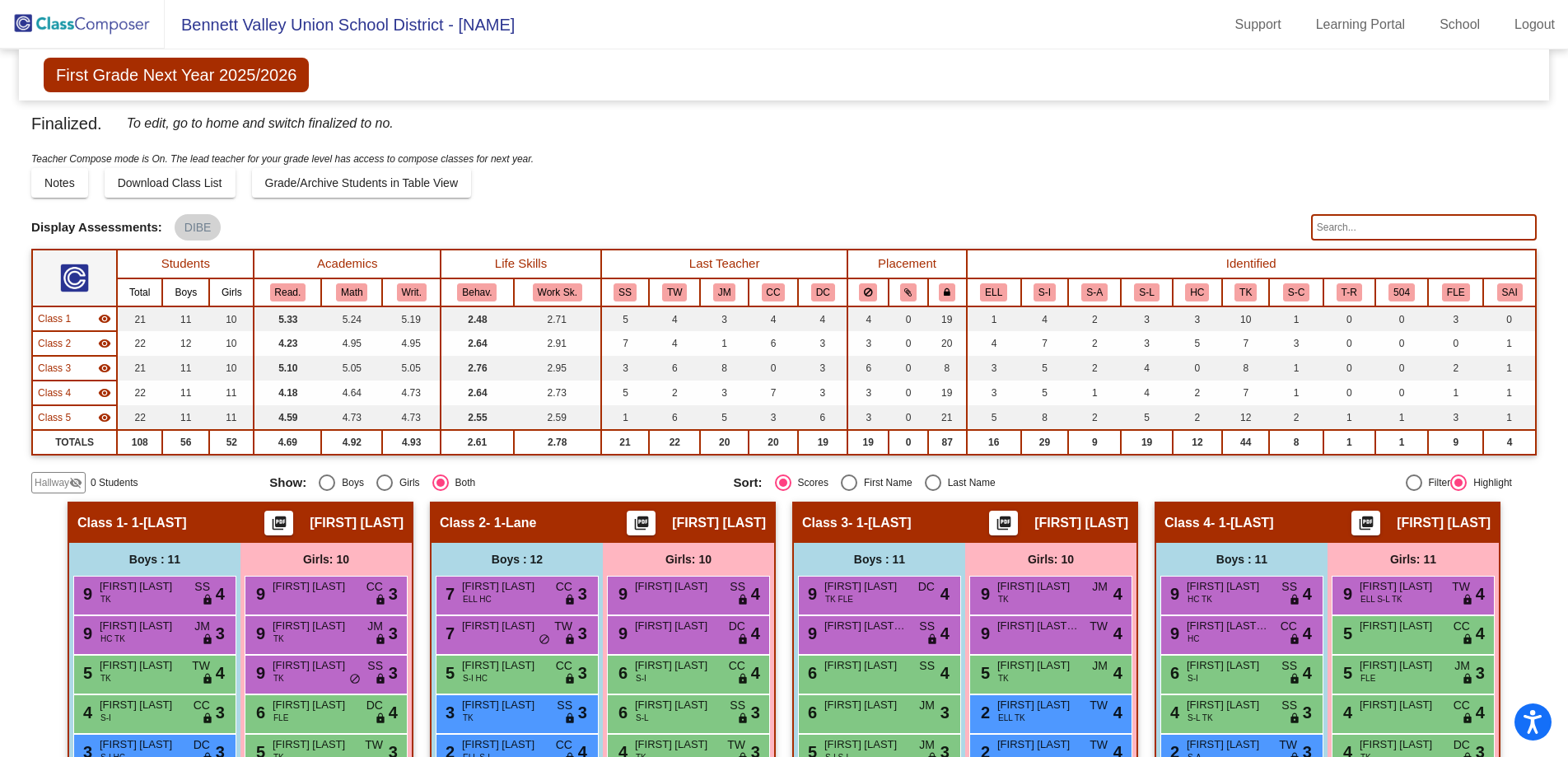 click 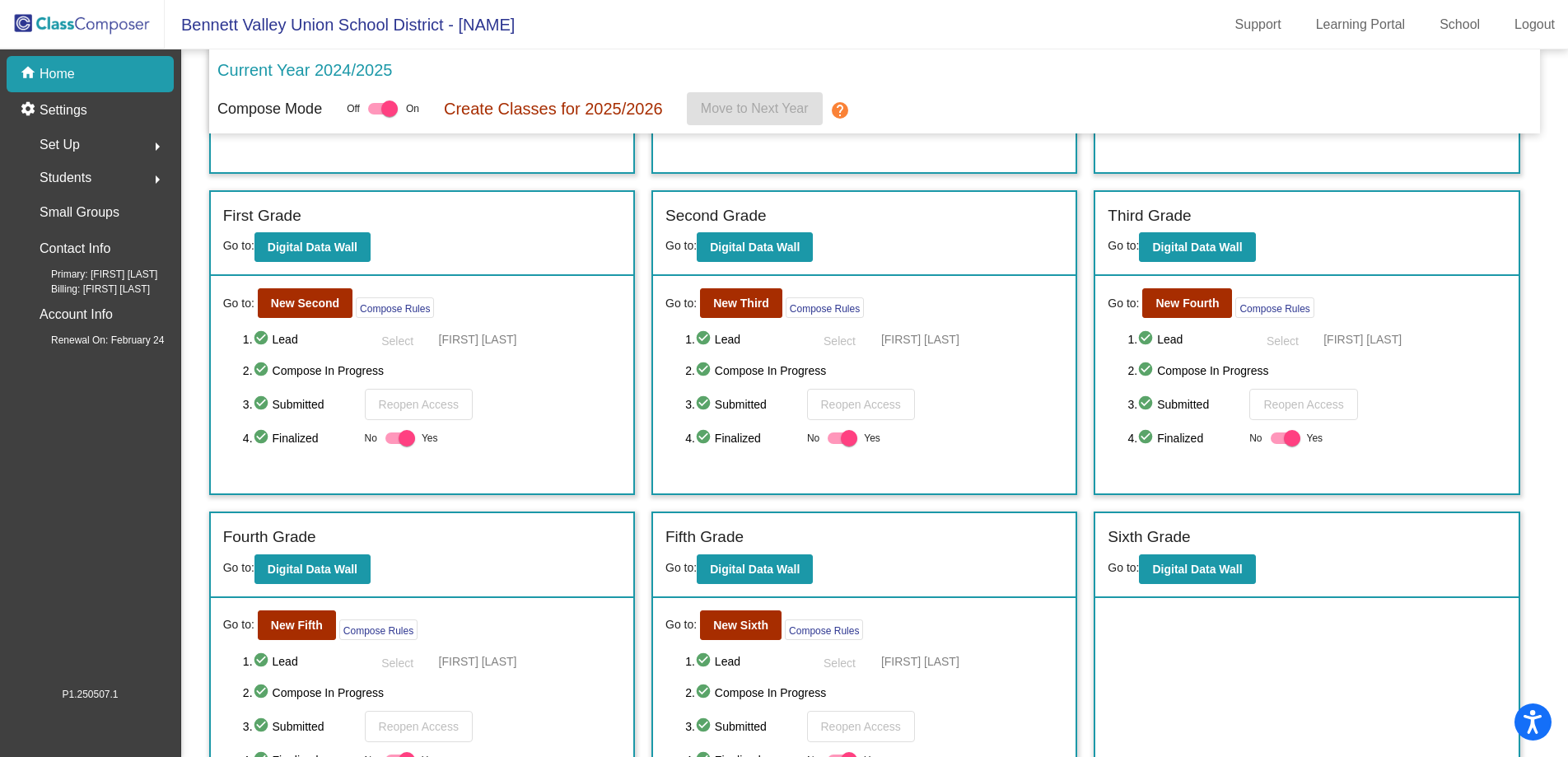 scroll, scrollTop: 336, scrollLeft: 0, axis: vertical 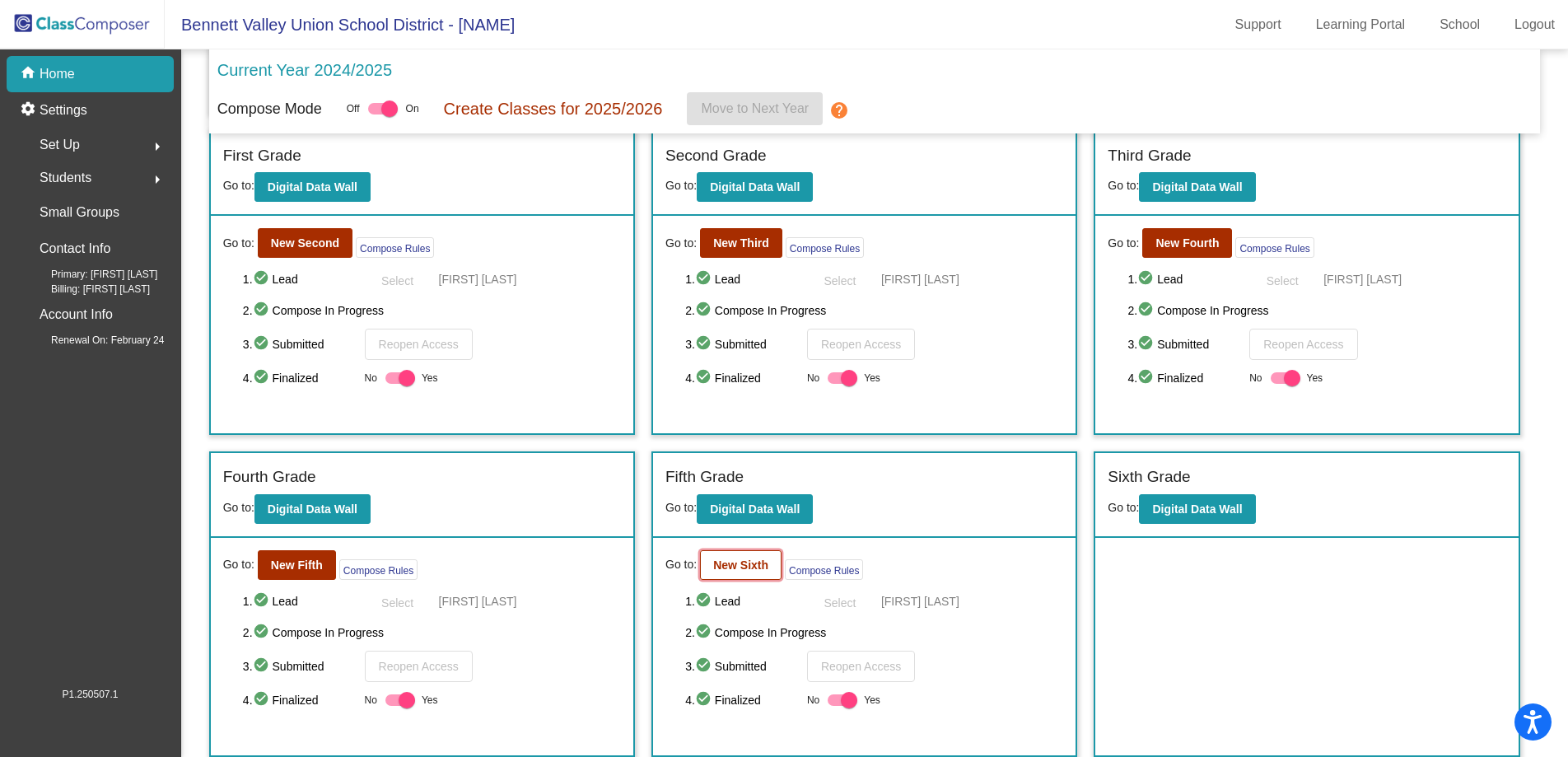 click on "New Sixth" 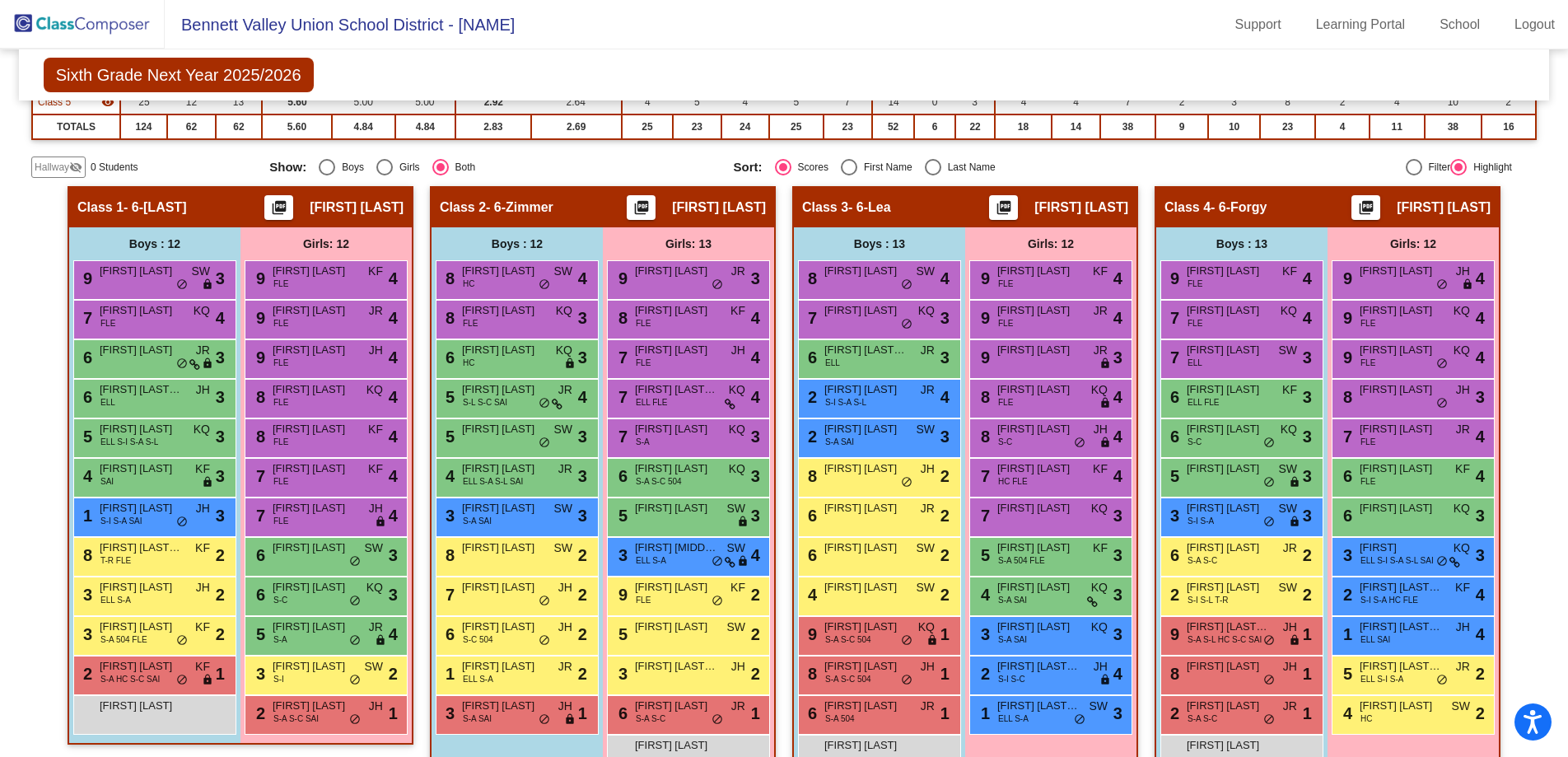 scroll, scrollTop: 323, scrollLeft: 0, axis: vertical 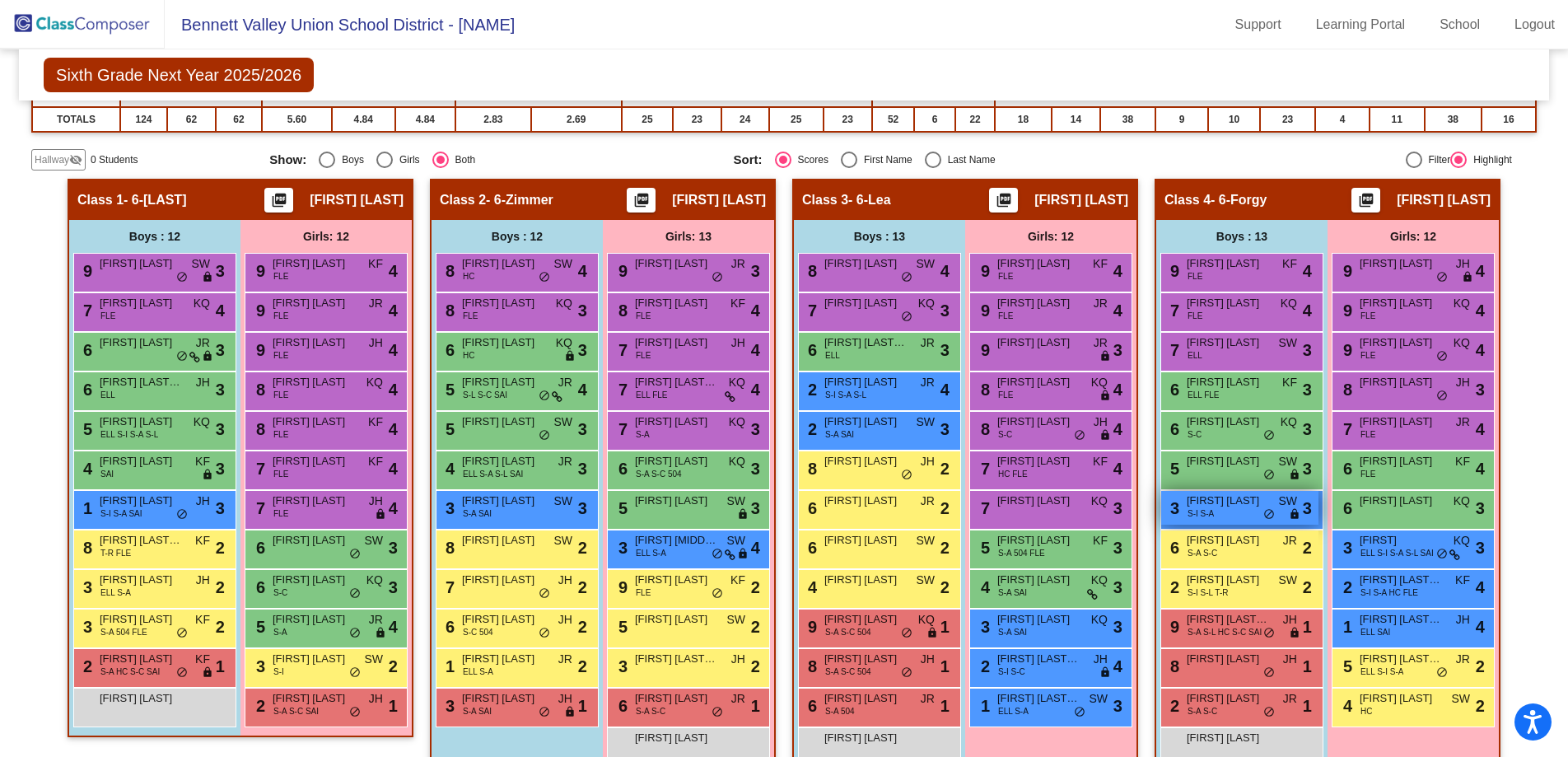 click on "S-I S-A" at bounding box center [1201, 513] 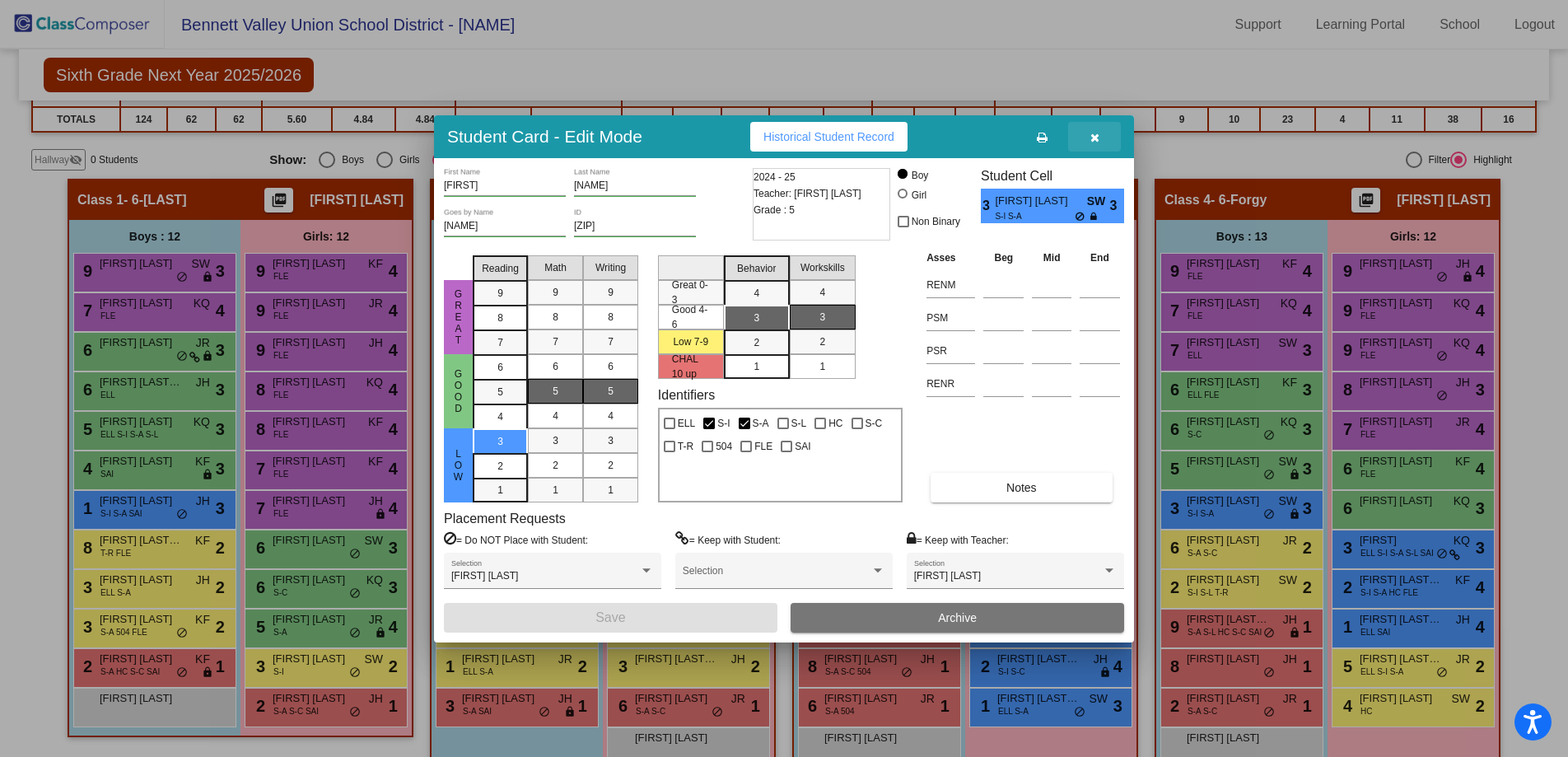 click at bounding box center (1094, 137) 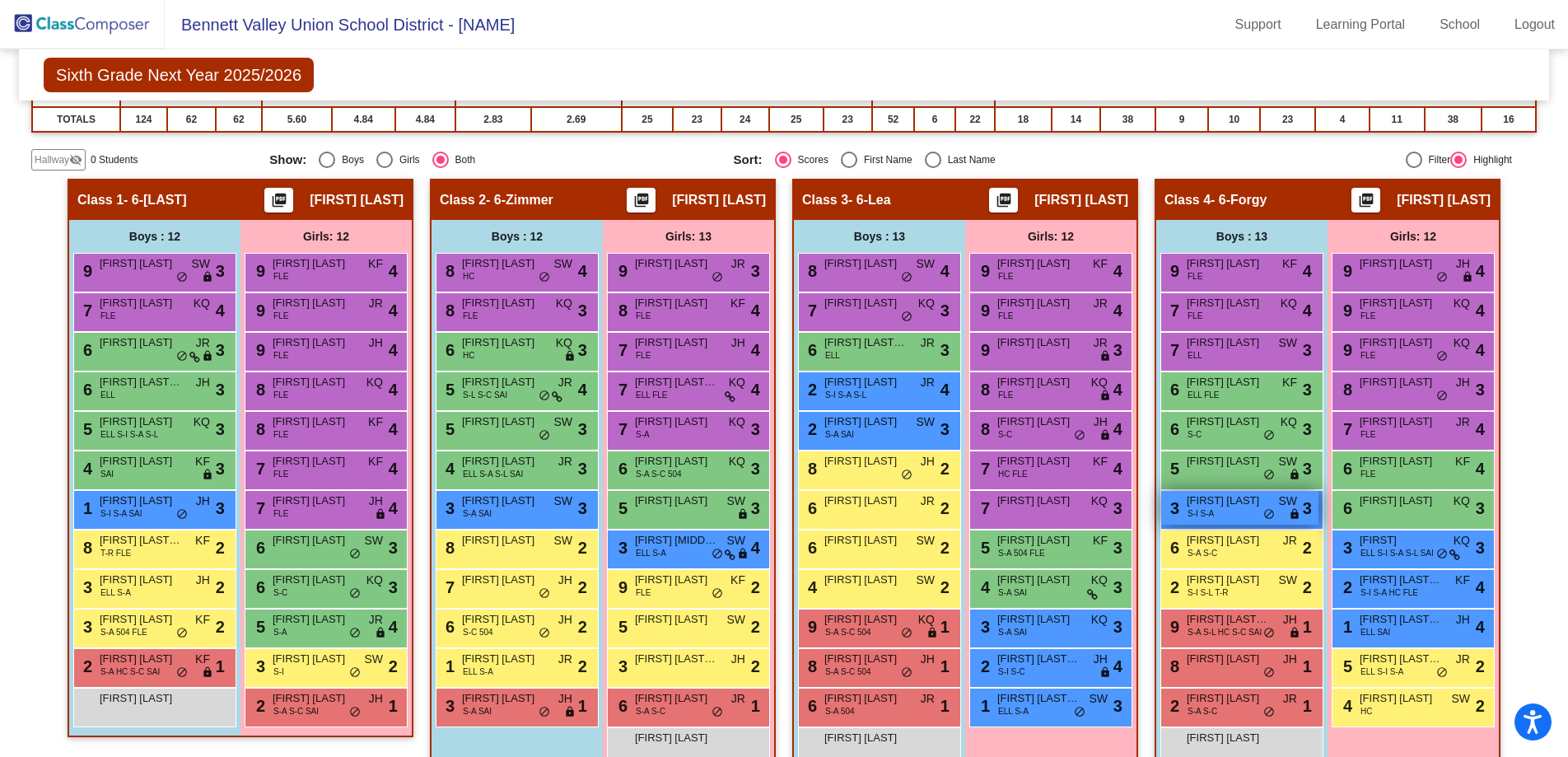 click on "S-I S-A" at bounding box center (1201, 513) 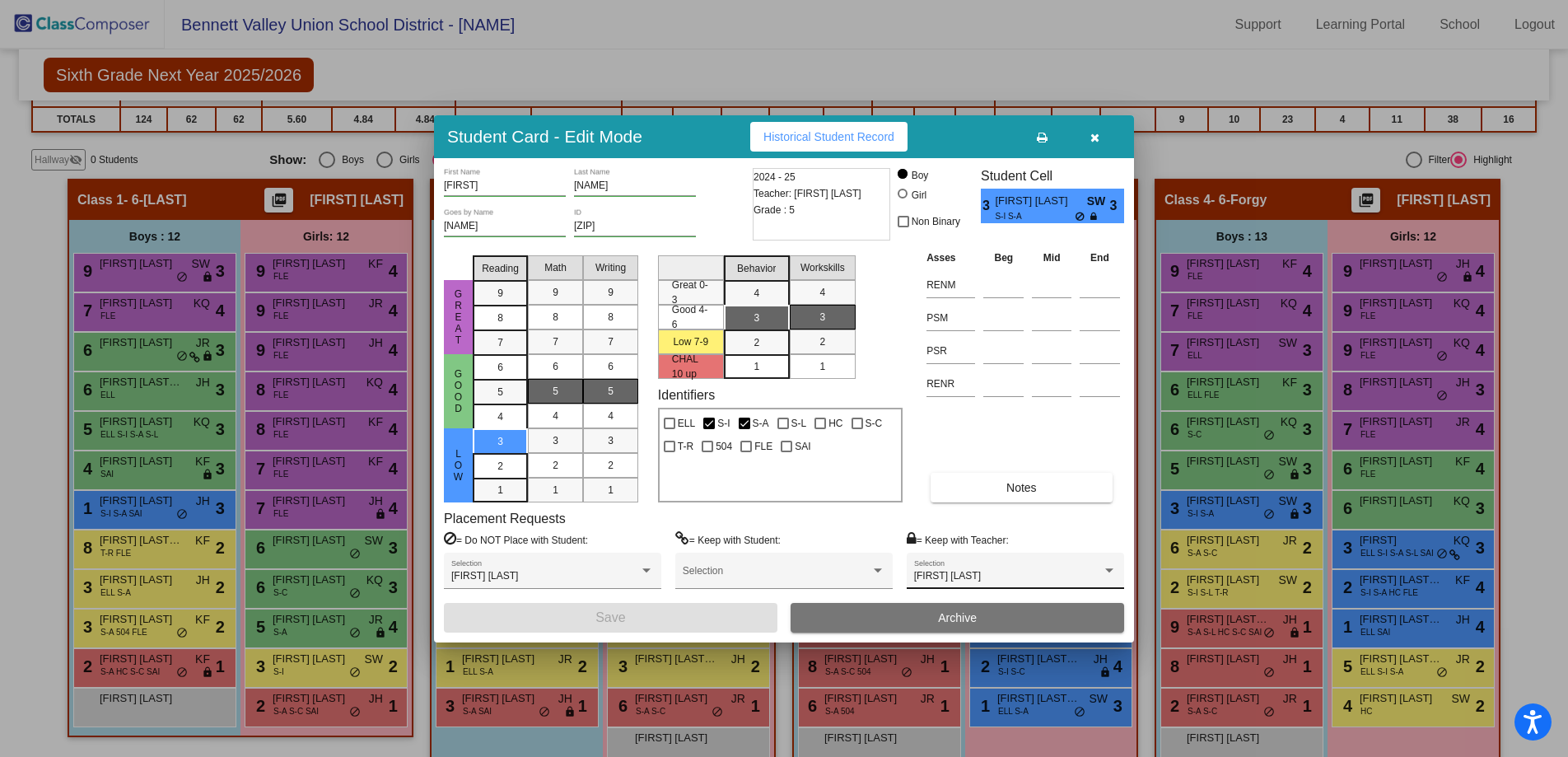 click on "Trista Forgy Selection" at bounding box center [1015, 571] 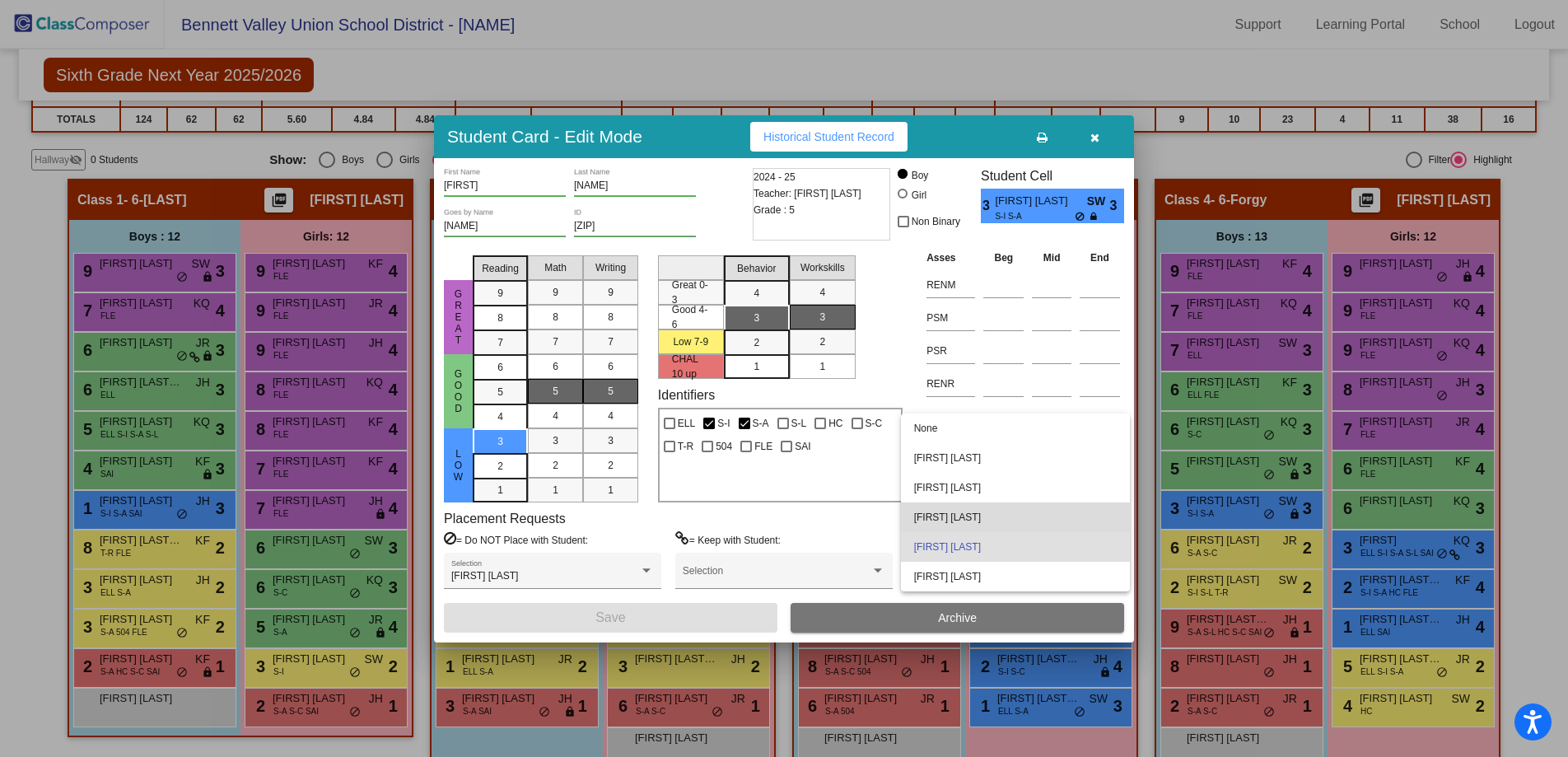 click on "Anna Lea" at bounding box center [1015, 517] 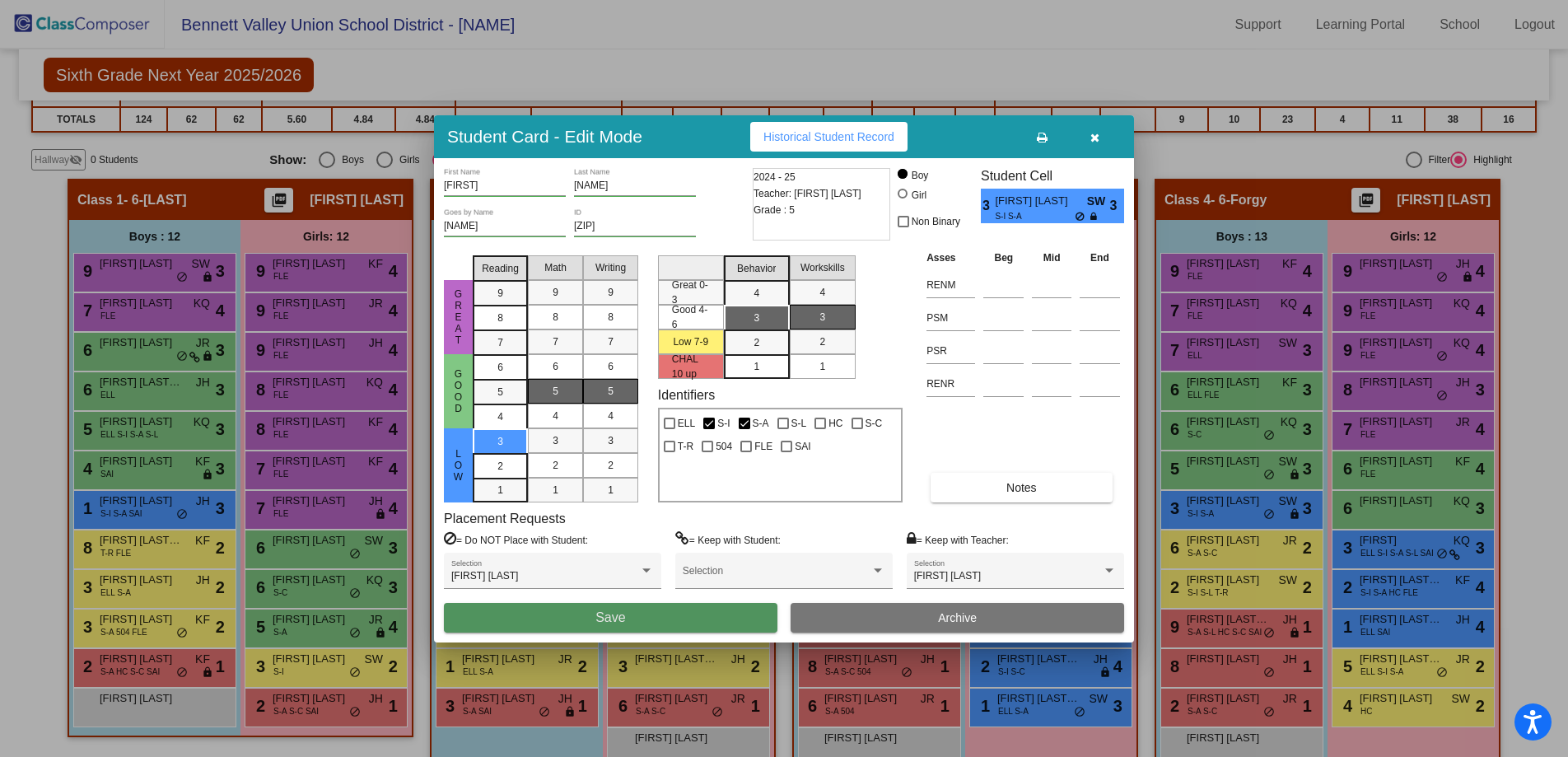 click on "Save" at bounding box center (610, 618) 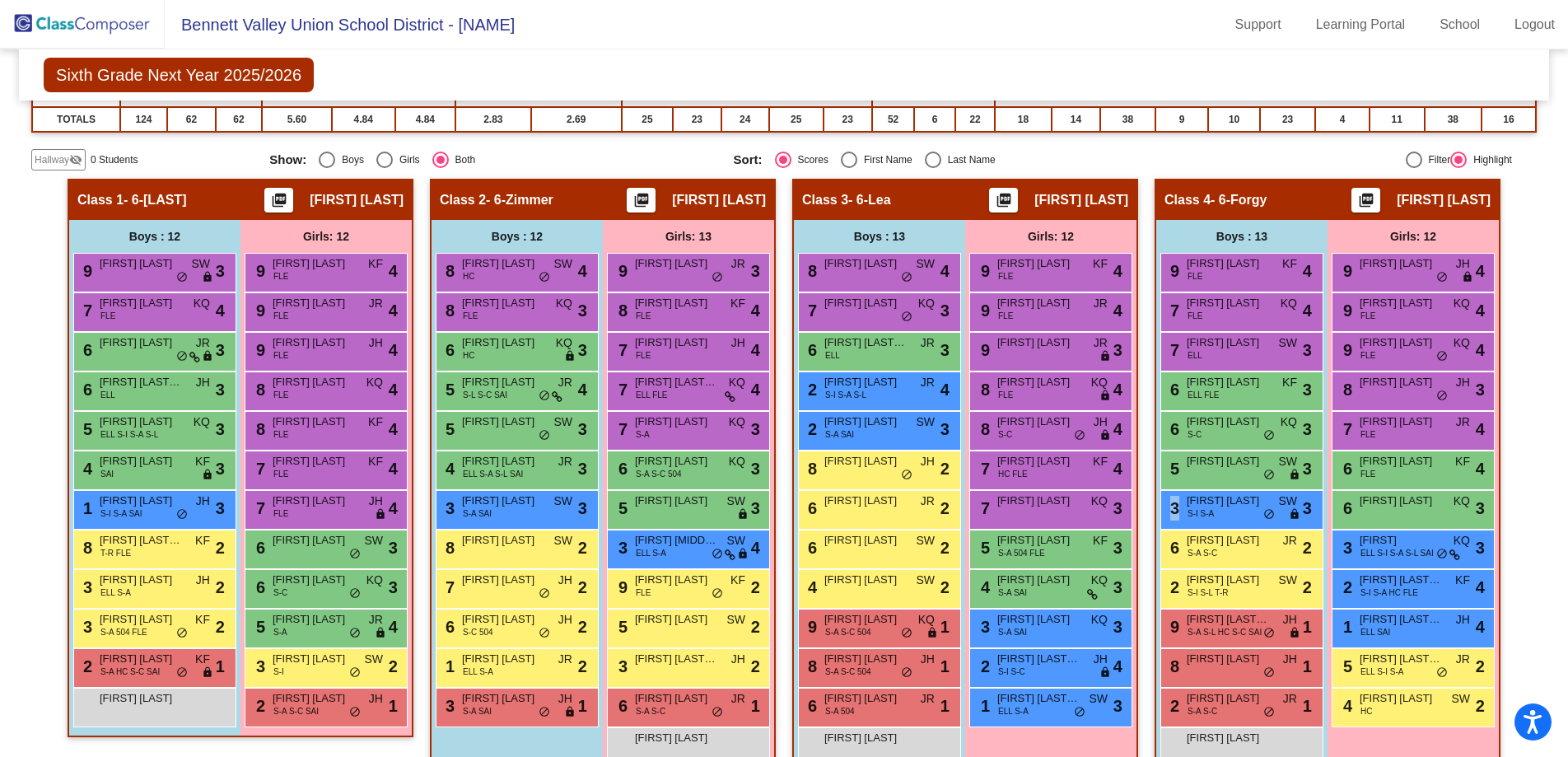 drag, startPoint x: 1216, startPoint y: 517, endPoint x: 1147, endPoint y: 520, distance: 69.0652 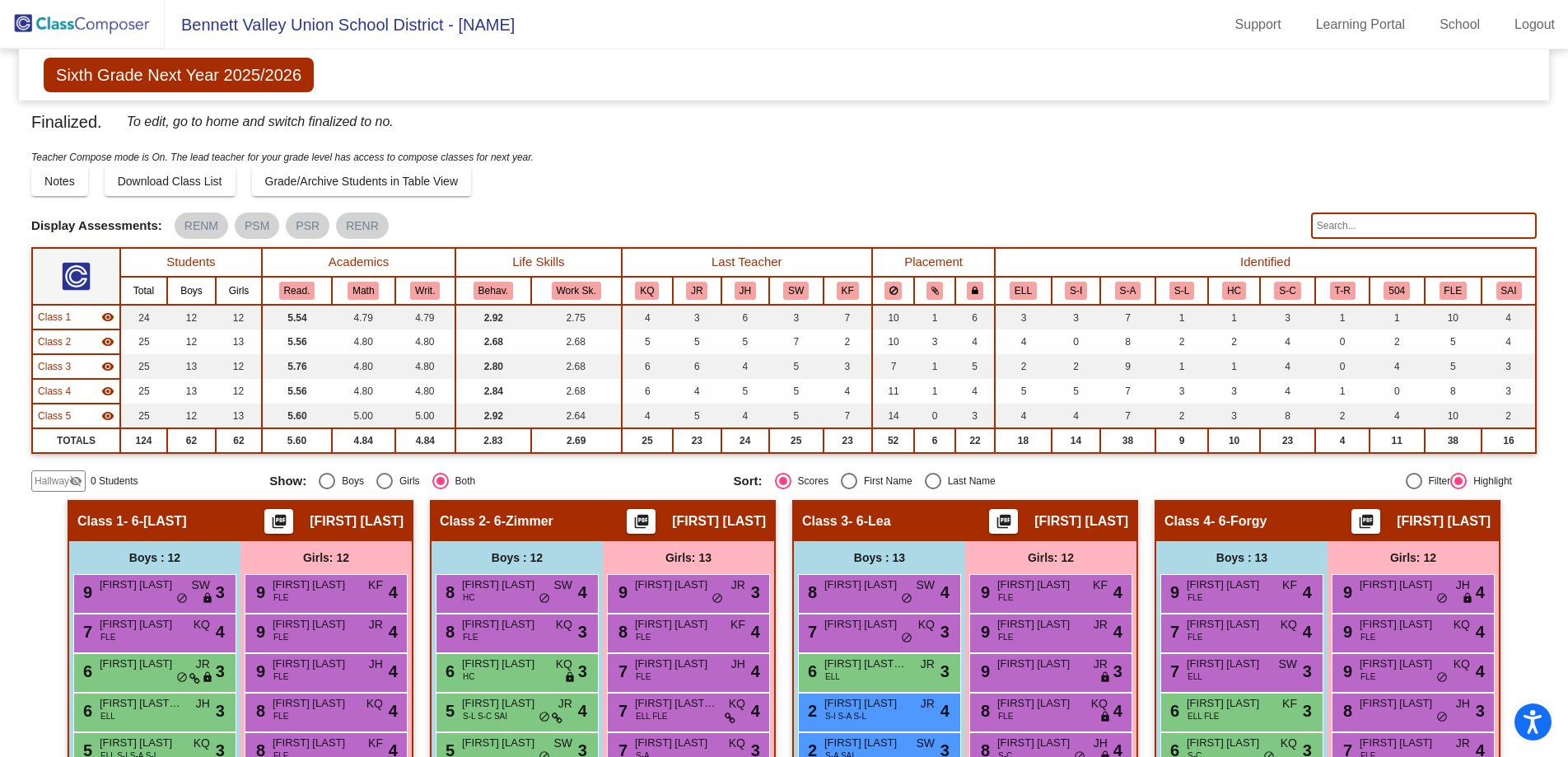 scroll, scrollTop: 0, scrollLeft: 0, axis: both 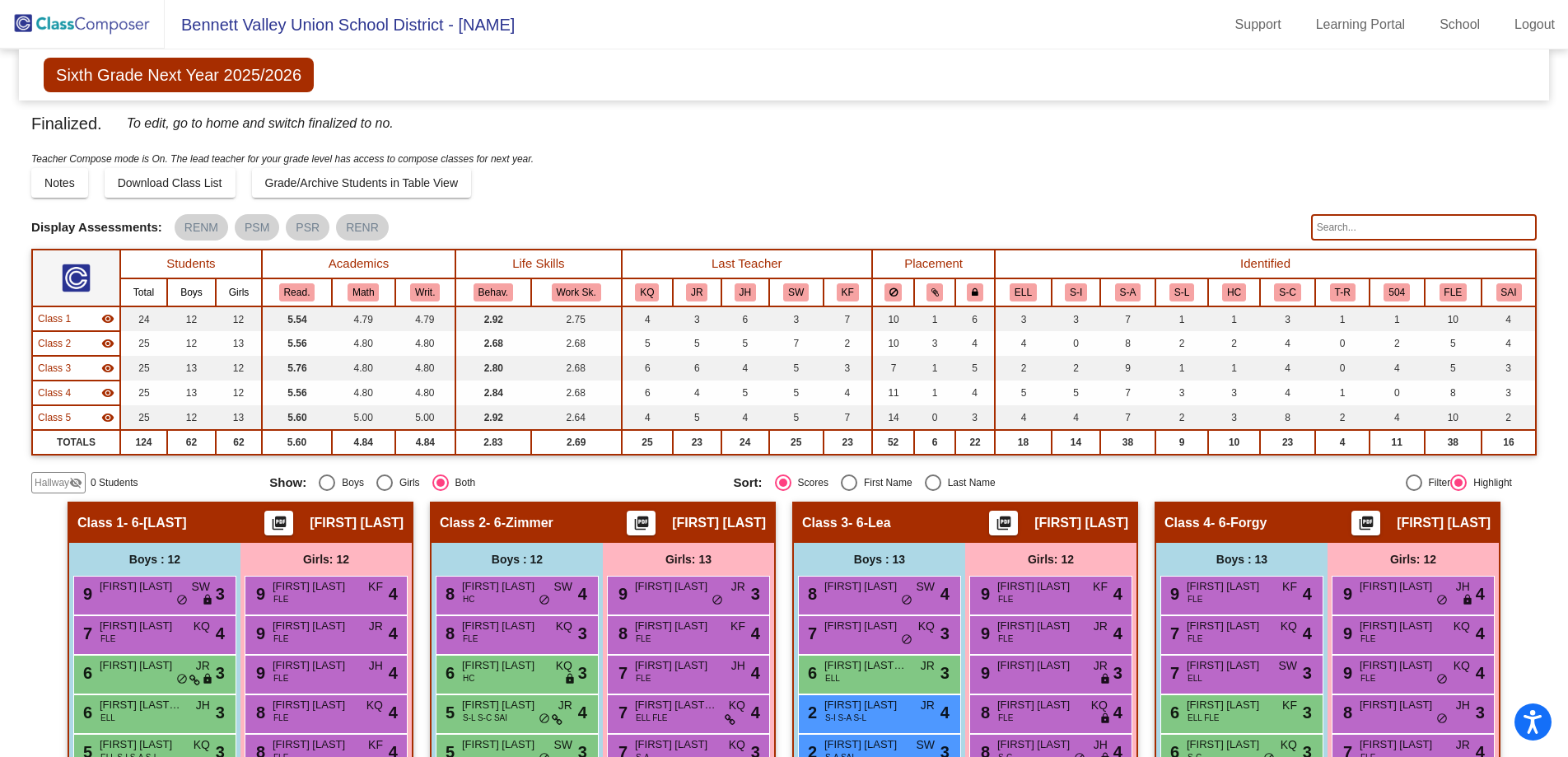 click 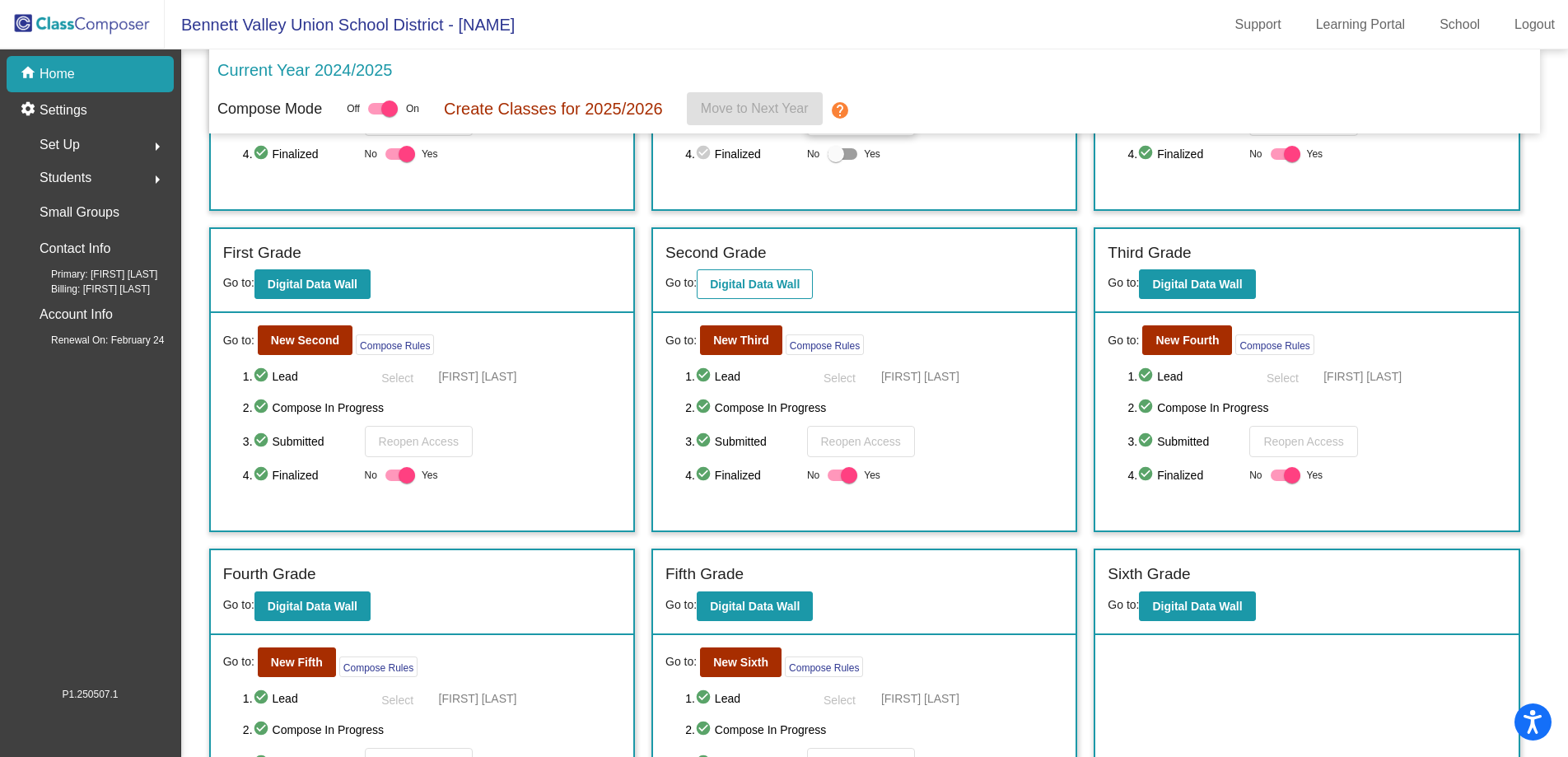 scroll, scrollTop: 336, scrollLeft: 0, axis: vertical 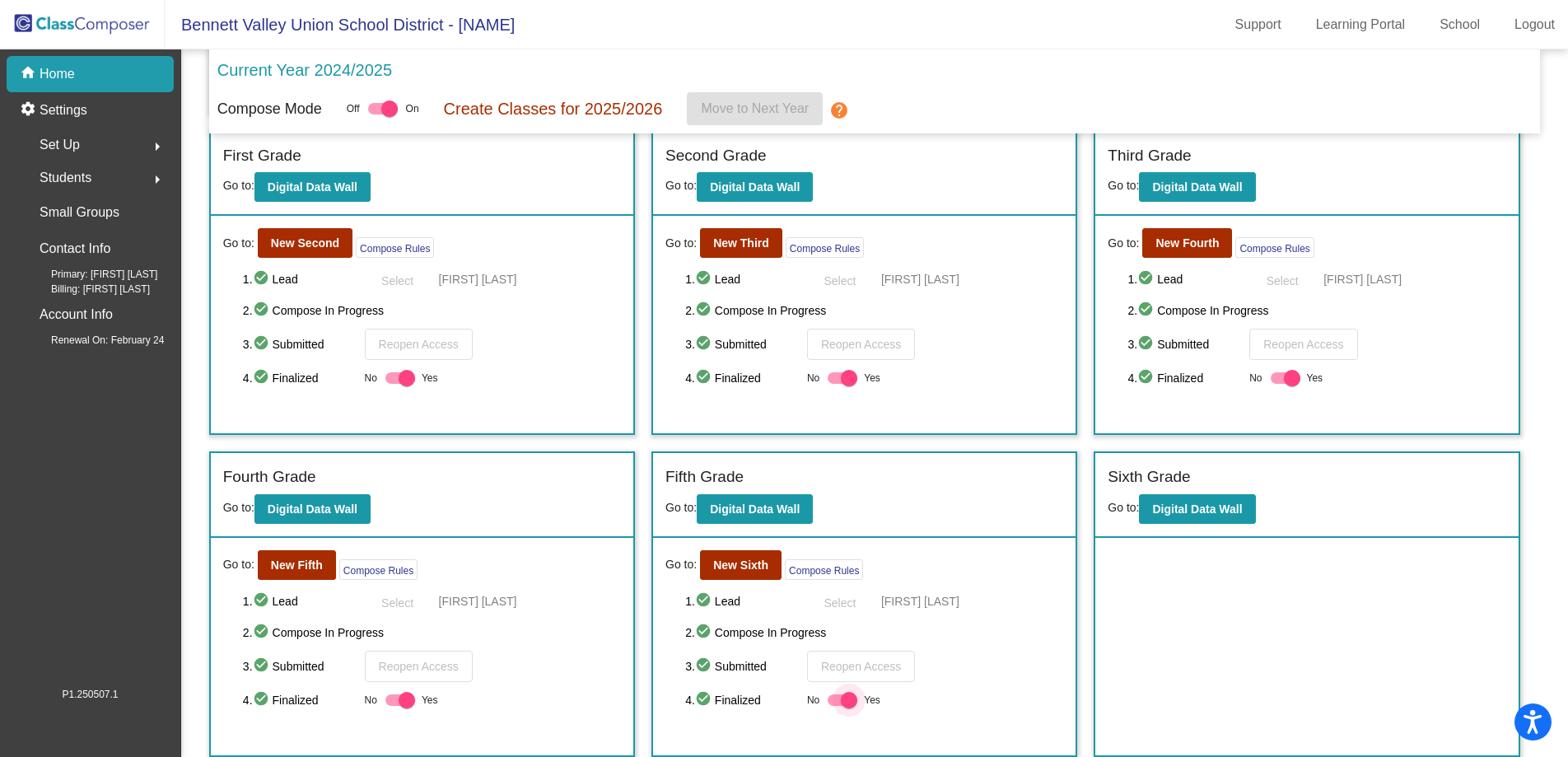click at bounding box center [849, 700] 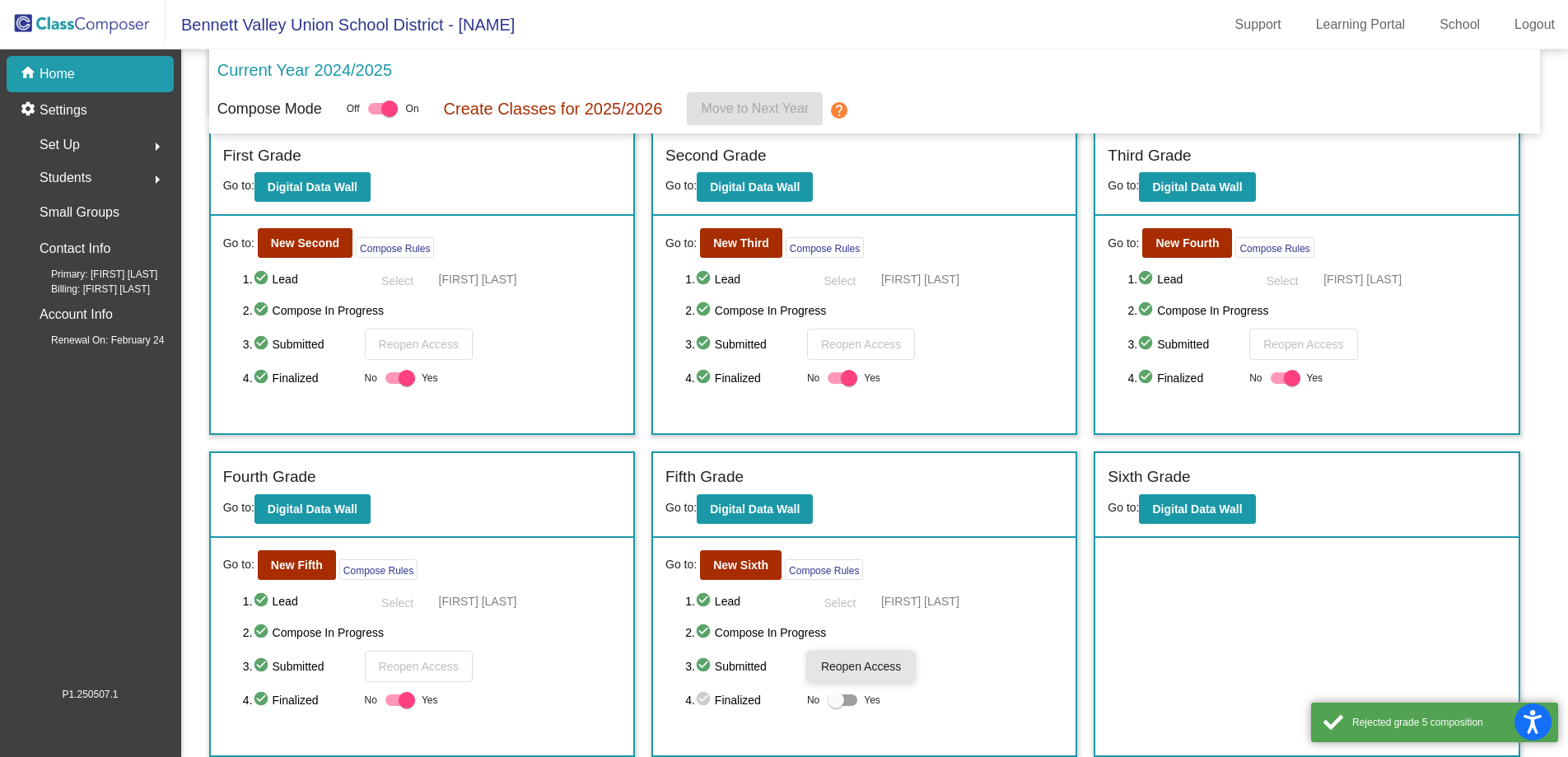 click on "Reopen Access" 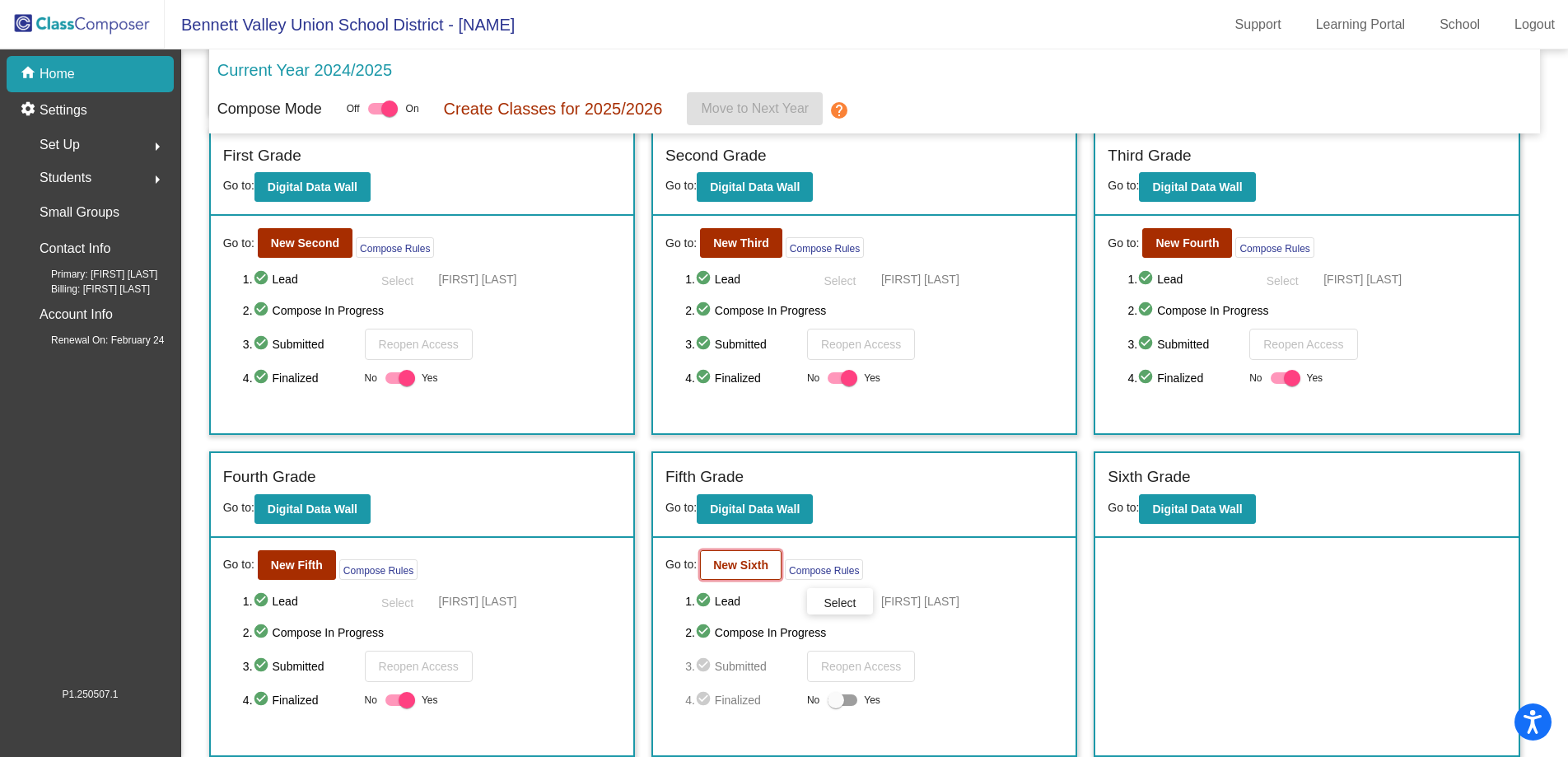 click on "New Sixth" 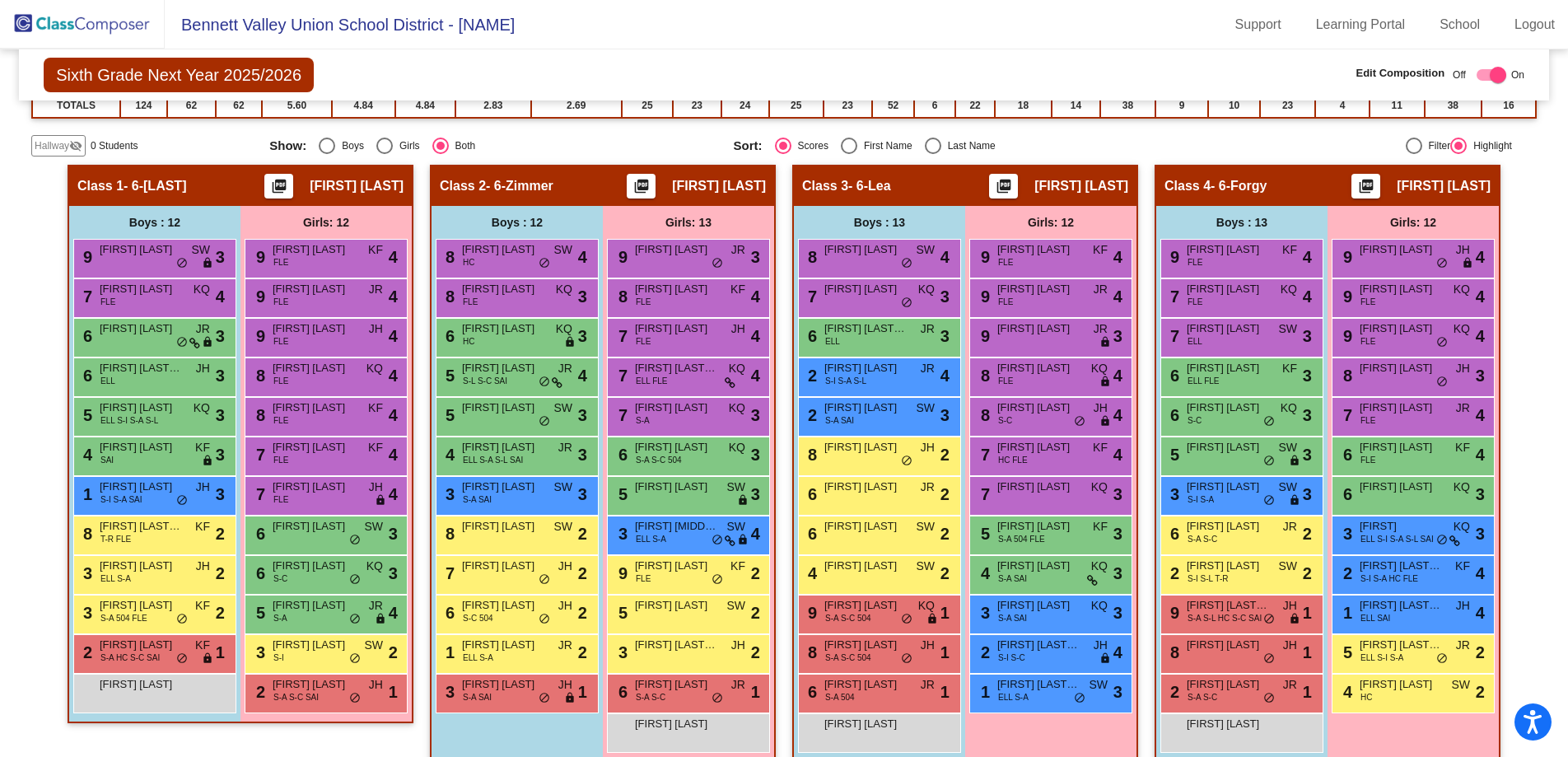 scroll, scrollTop: 447, scrollLeft: 0, axis: vertical 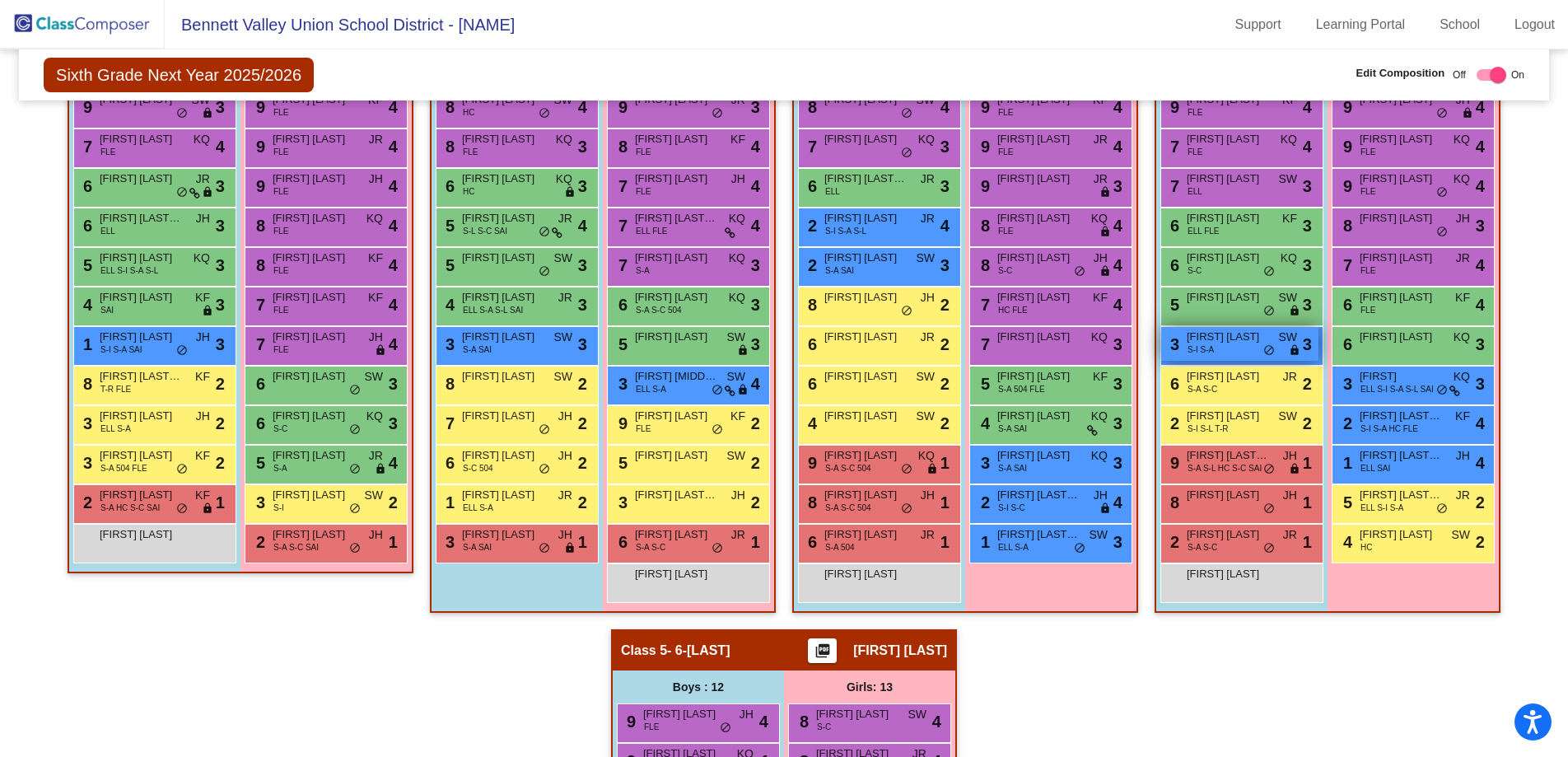 click on "S-I S-A" at bounding box center (1201, 349) 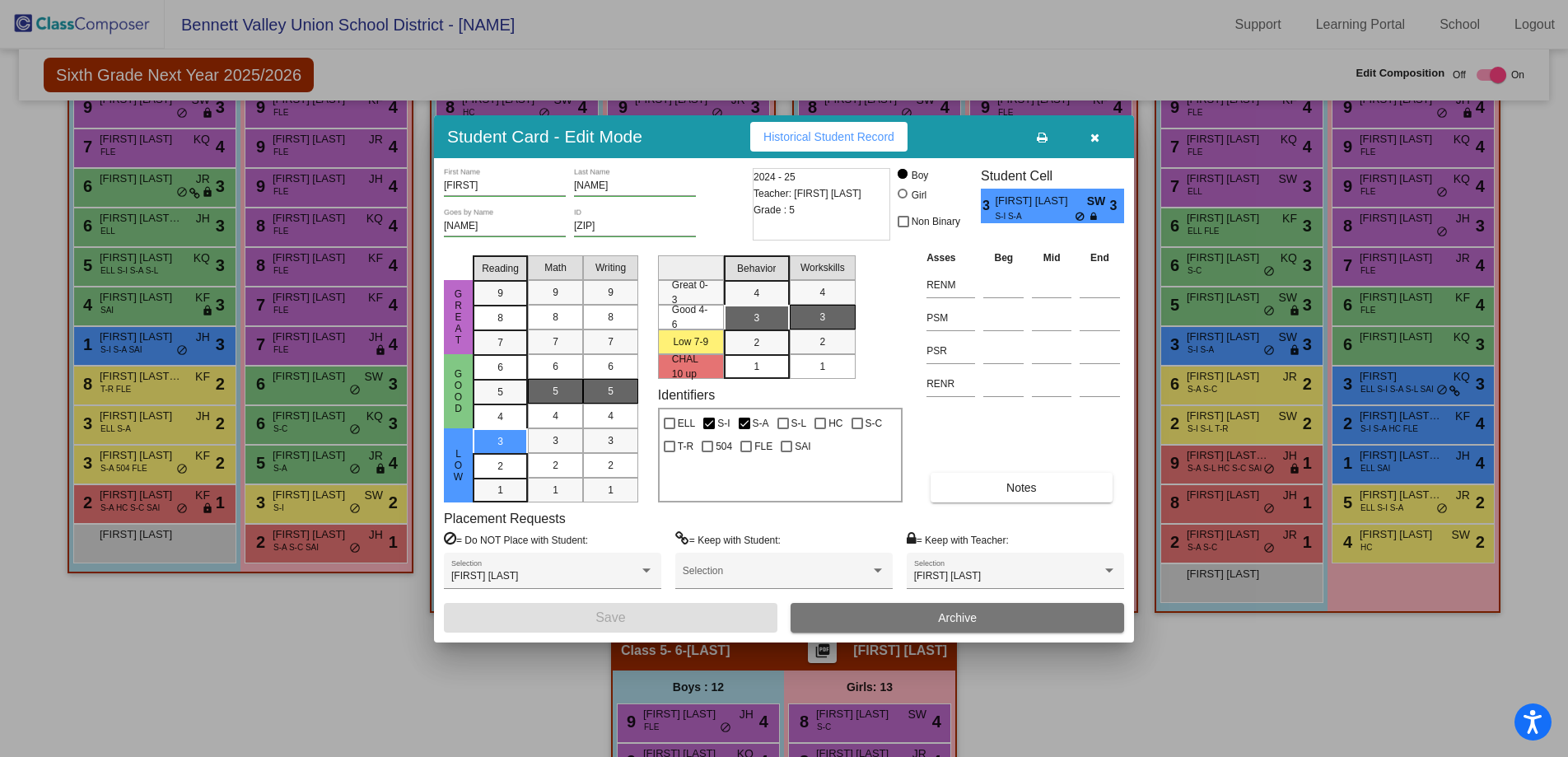 click at bounding box center [1094, 138] 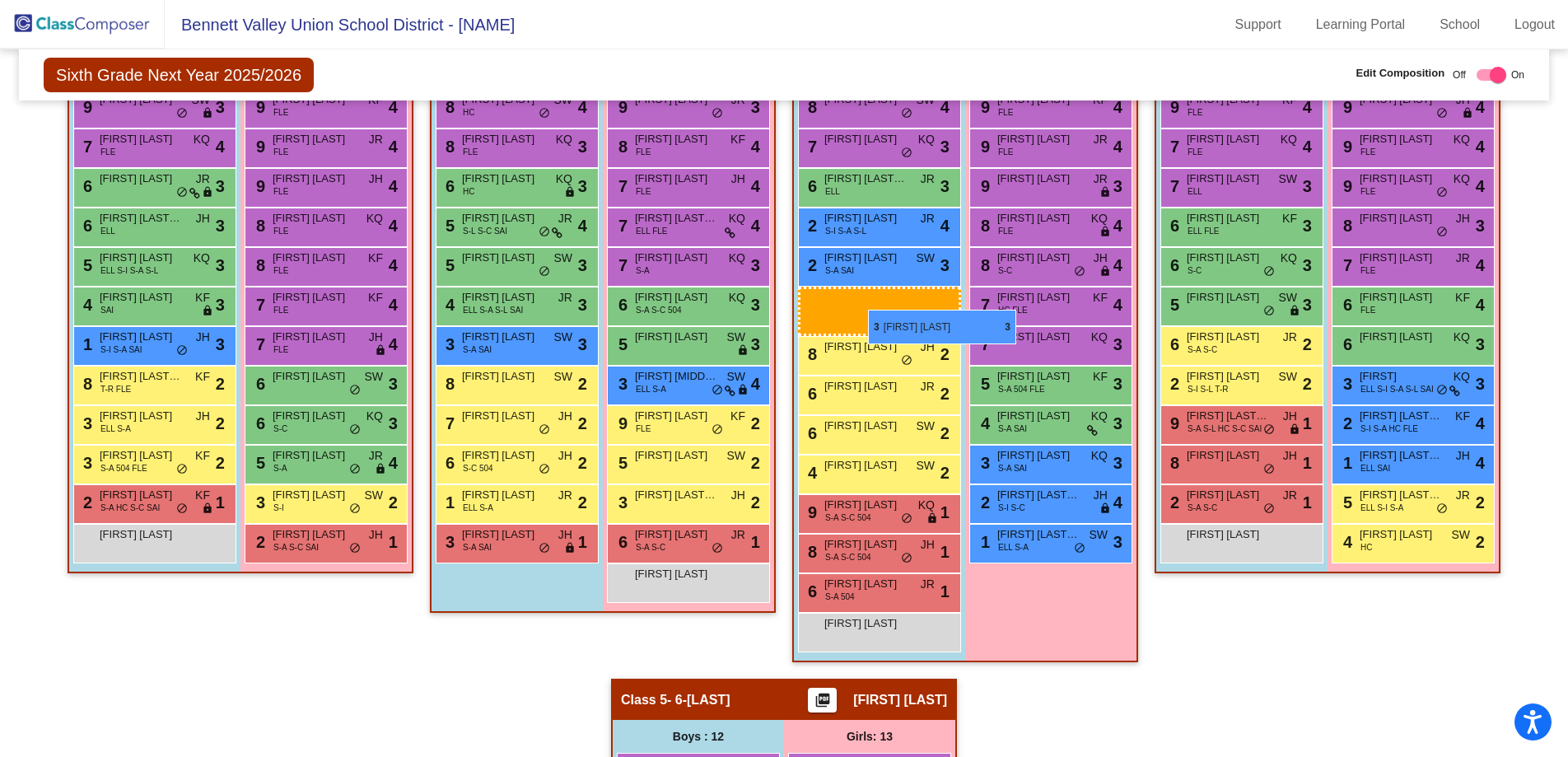 drag, startPoint x: 1196, startPoint y: 351, endPoint x: 868, endPoint y: 310, distance: 330.55257 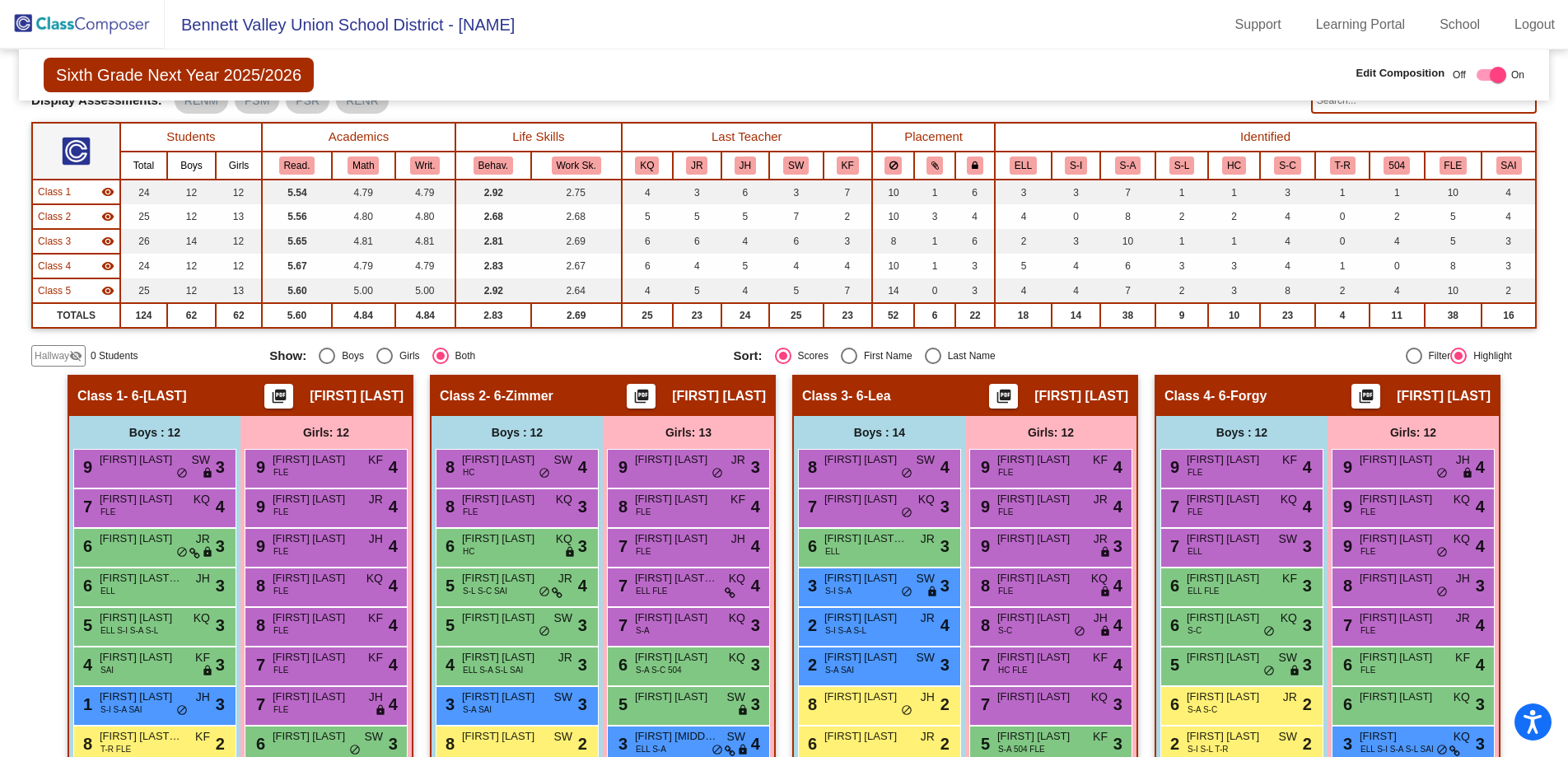 scroll, scrollTop: 0, scrollLeft: 0, axis: both 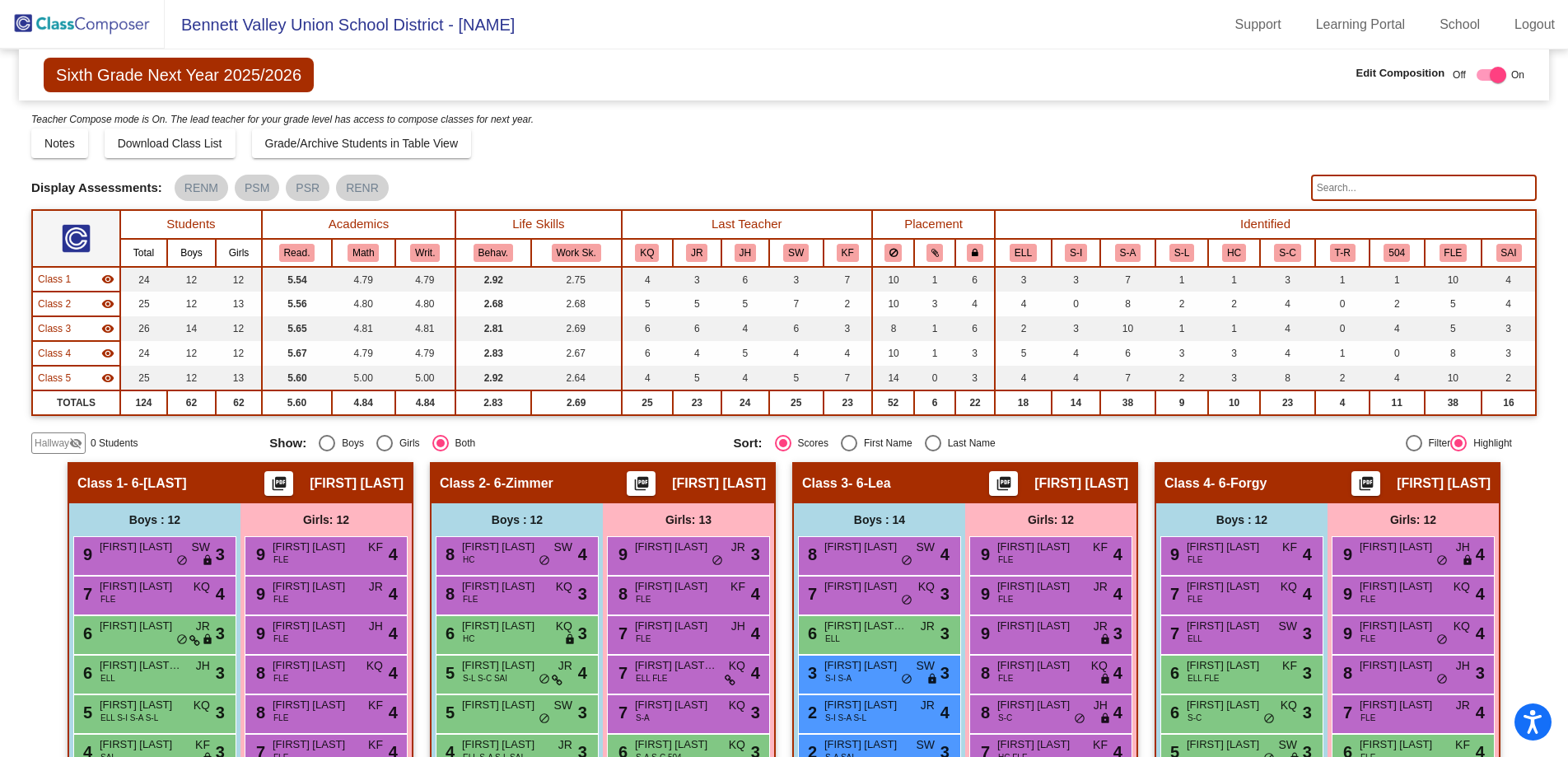 click 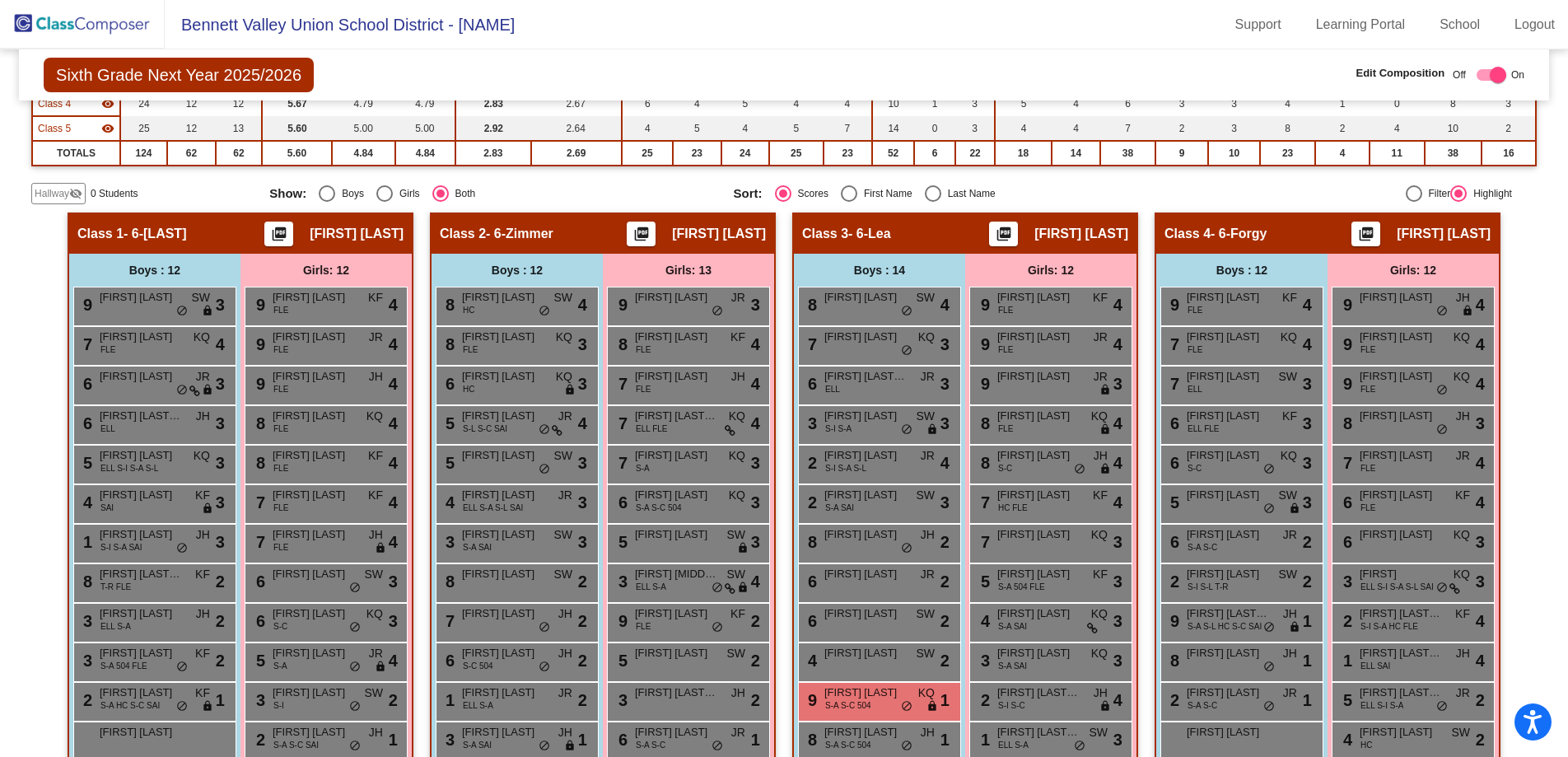 scroll, scrollTop: 183, scrollLeft: 0, axis: vertical 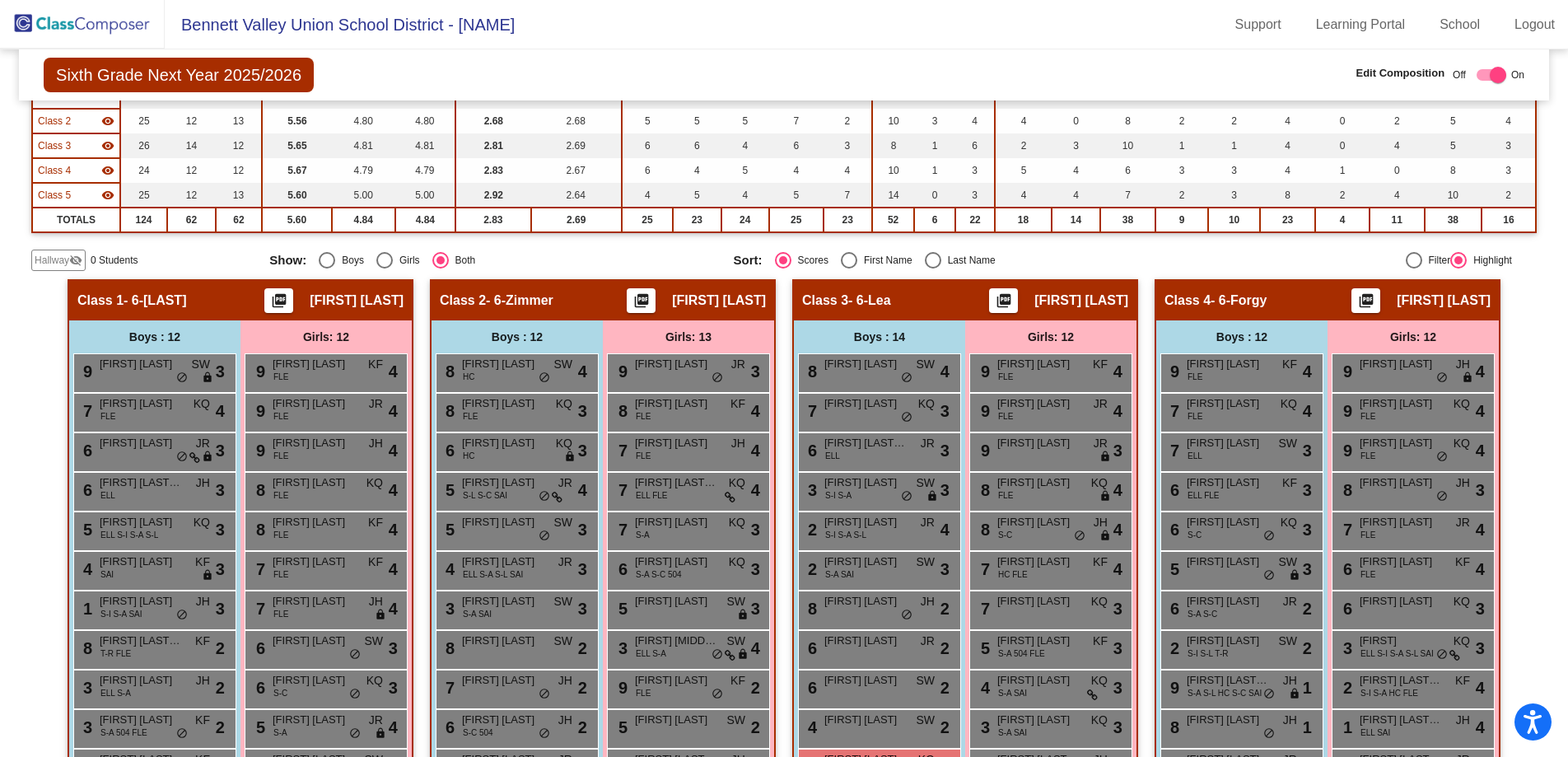 type on "colton" 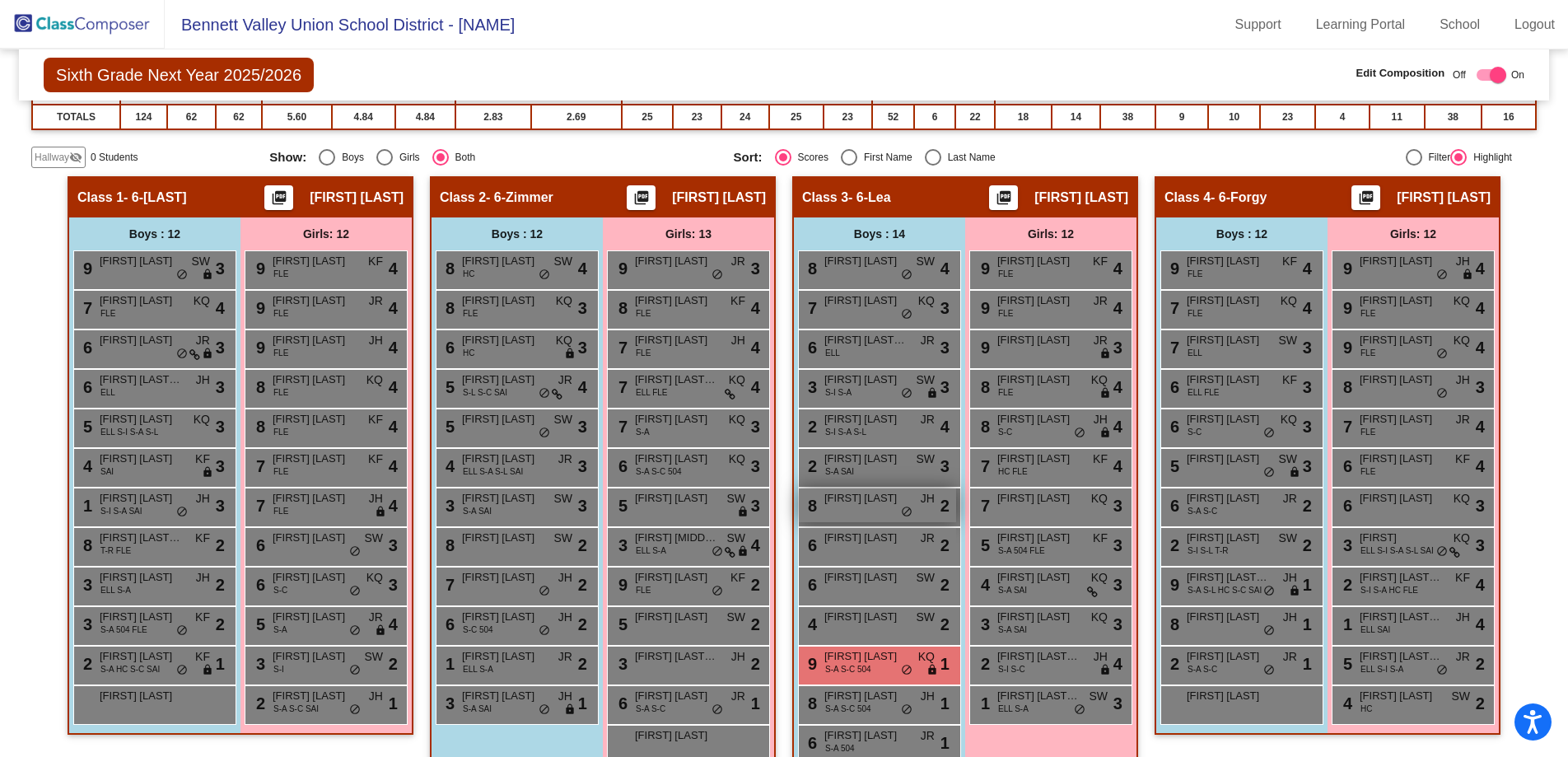 scroll, scrollTop: 339, scrollLeft: 0, axis: vertical 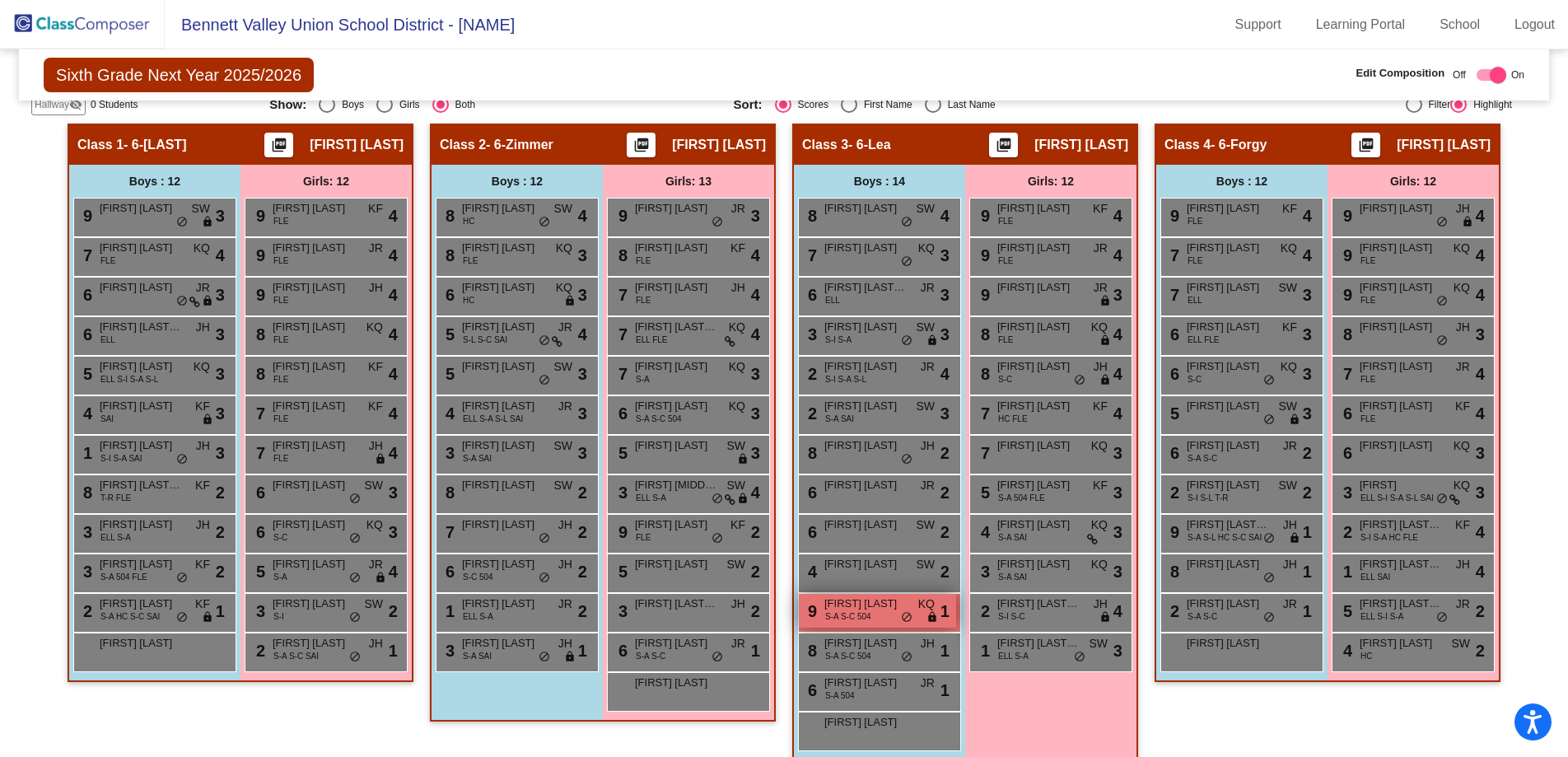 click on "S-A S-C 504" at bounding box center (848, 616) 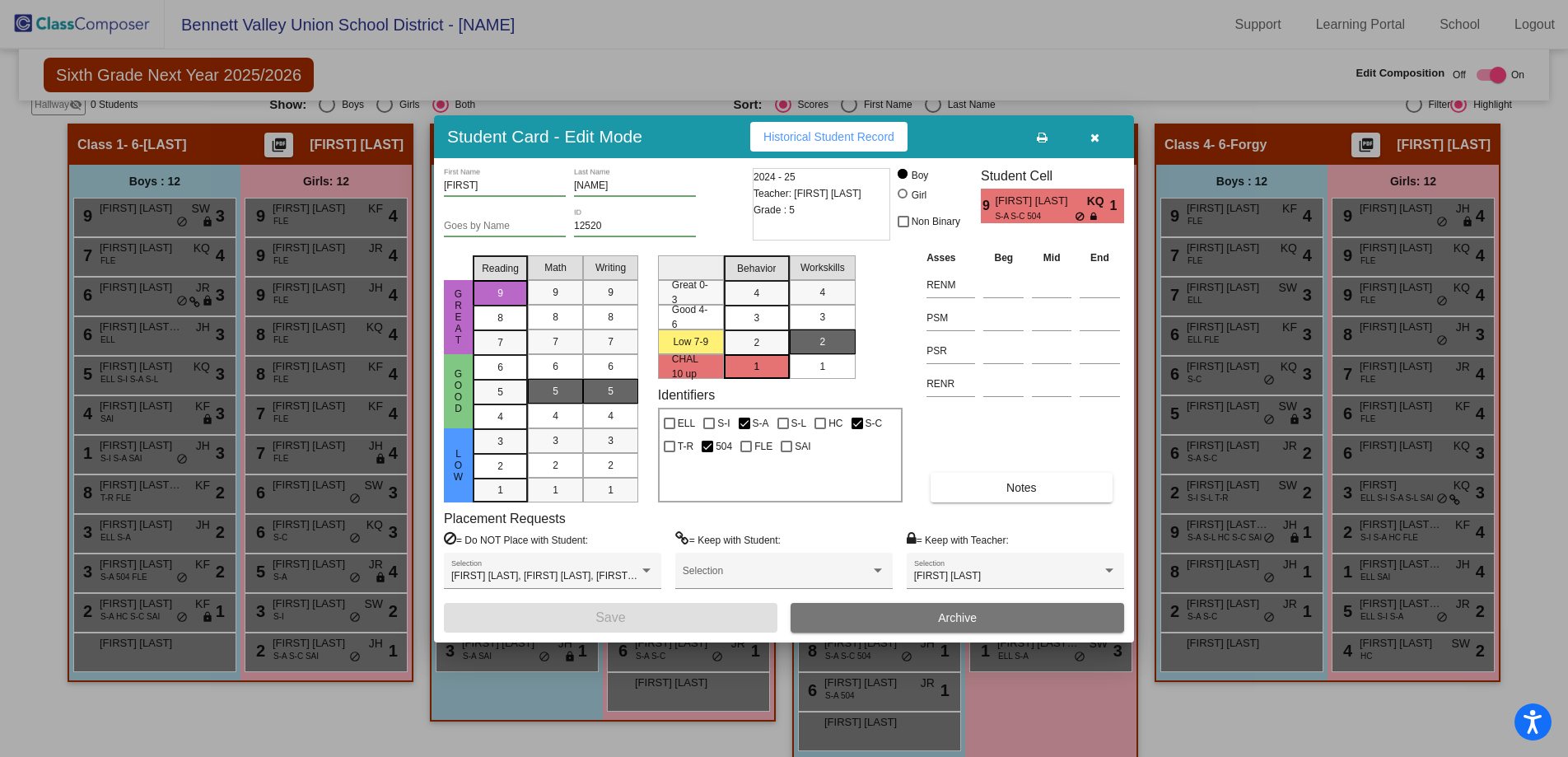 click at bounding box center [1094, 138] 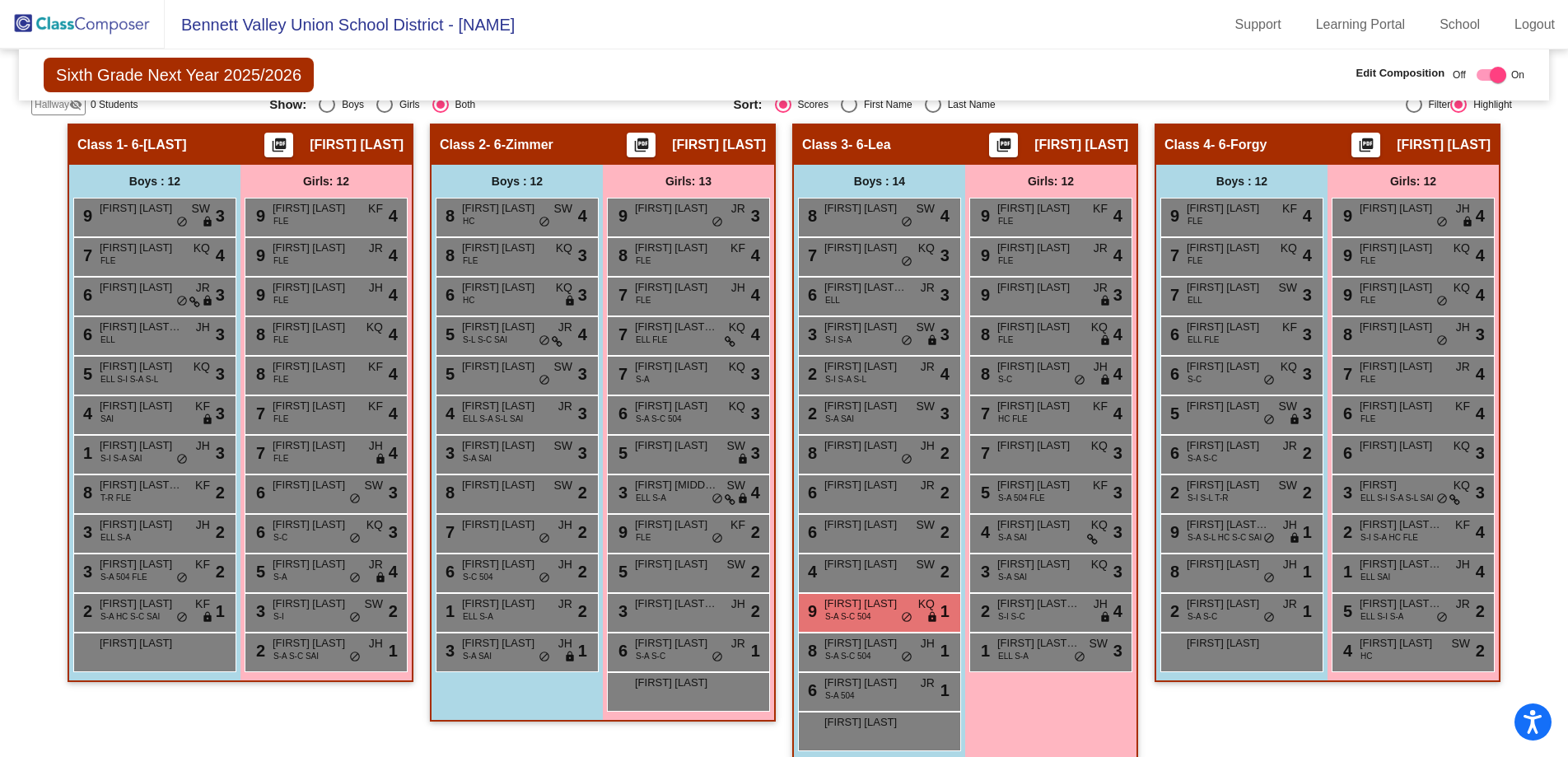 click on "Sixth Grade Next Year 2025/2026  Edit Composition Off   On  Incoming   Digital Data Wall    Display Scores for Years:   2023 - 2024   2024 - 2025  Grade/Archive Students in Table View   Download   New Small Group   Saved Small Group  Teacher Compose mode is On. The lead teacher for your grade level has access to compose classes
for next year.  Notes   Download Class List   Import Students   Grade/Archive Students in Table View   New Small Group   Saved Small Group  Display Scores for Years:   2023 - 2024   2024 - 2025 Display Assessments: RENM PSM PSR RENR colton Students Academics Life Skills  Last Teacher  Placement  Identified  Total Boys Girls  Read.   Math   Writ.   Behav.   Work Sk.   KQ   JR   JH   SW   KF   ELL   S-I   S-A   S-L   HC   S-C   T-R   504   FLE   SAI  Hallway  visibility_off  0 0 0                 0   0   0   0   0   0   0   0   0   0   0   0   0   0   0   0   0   0  Class 1  visibility  24 12 12  5.54   4.79   4.79   2.92   2.75   4   3   6   3   7   10   1   6   3   3  6" 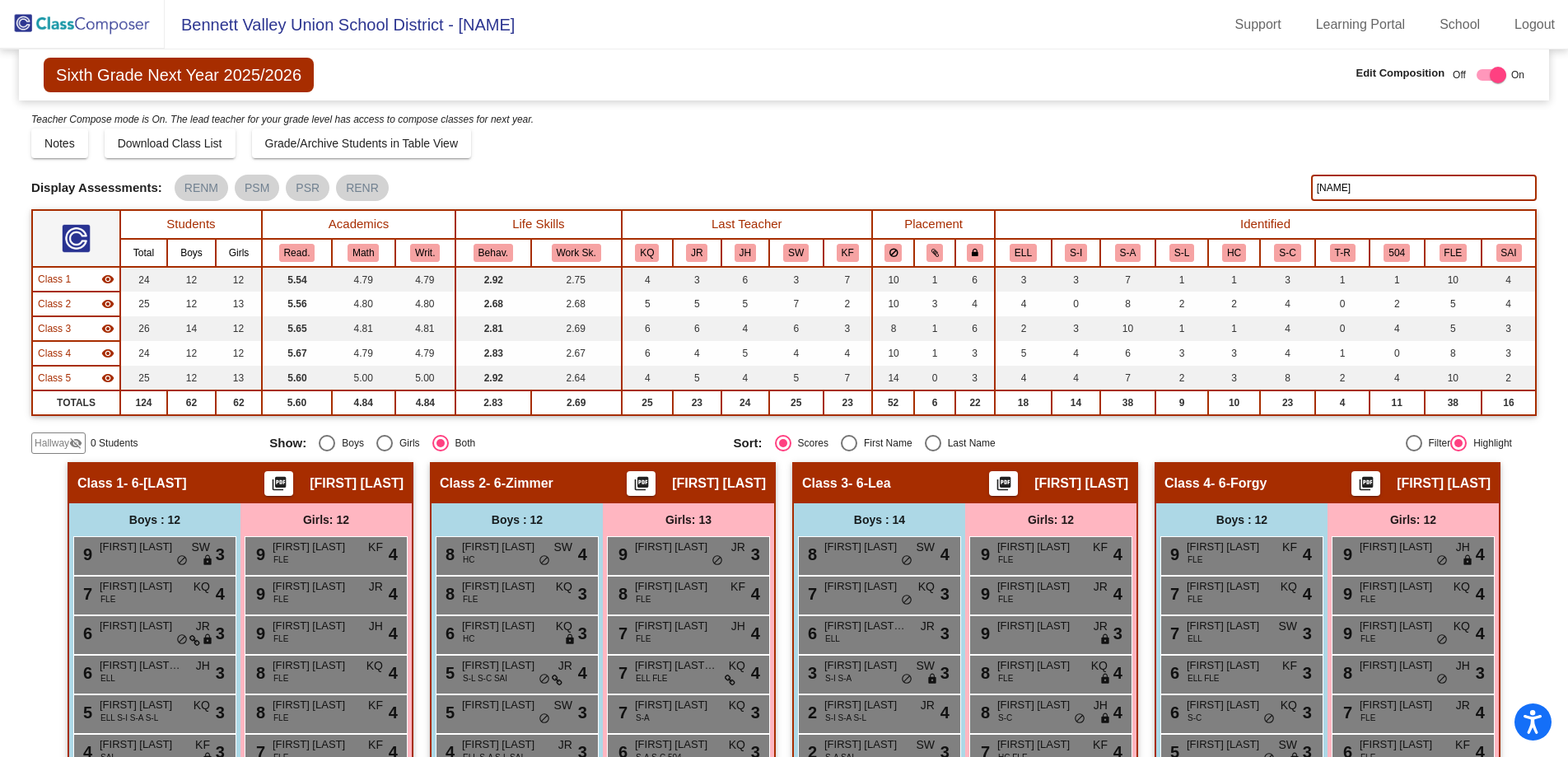 drag, startPoint x: 1393, startPoint y: 190, endPoint x: 1126, endPoint y: 170, distance: 267.748 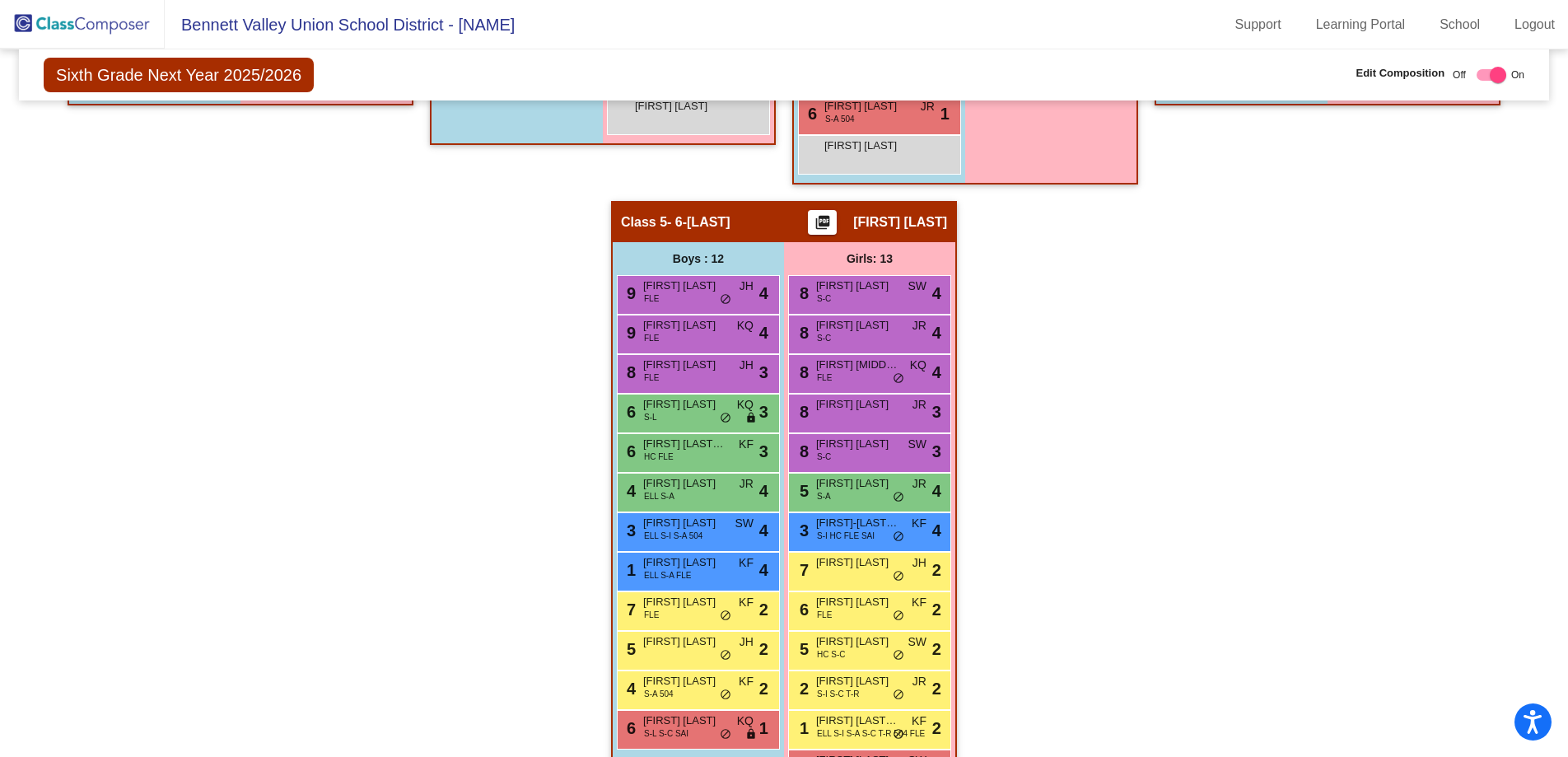 scroll, scrollTop: 936, scrollLeft: 0, axis: vertical 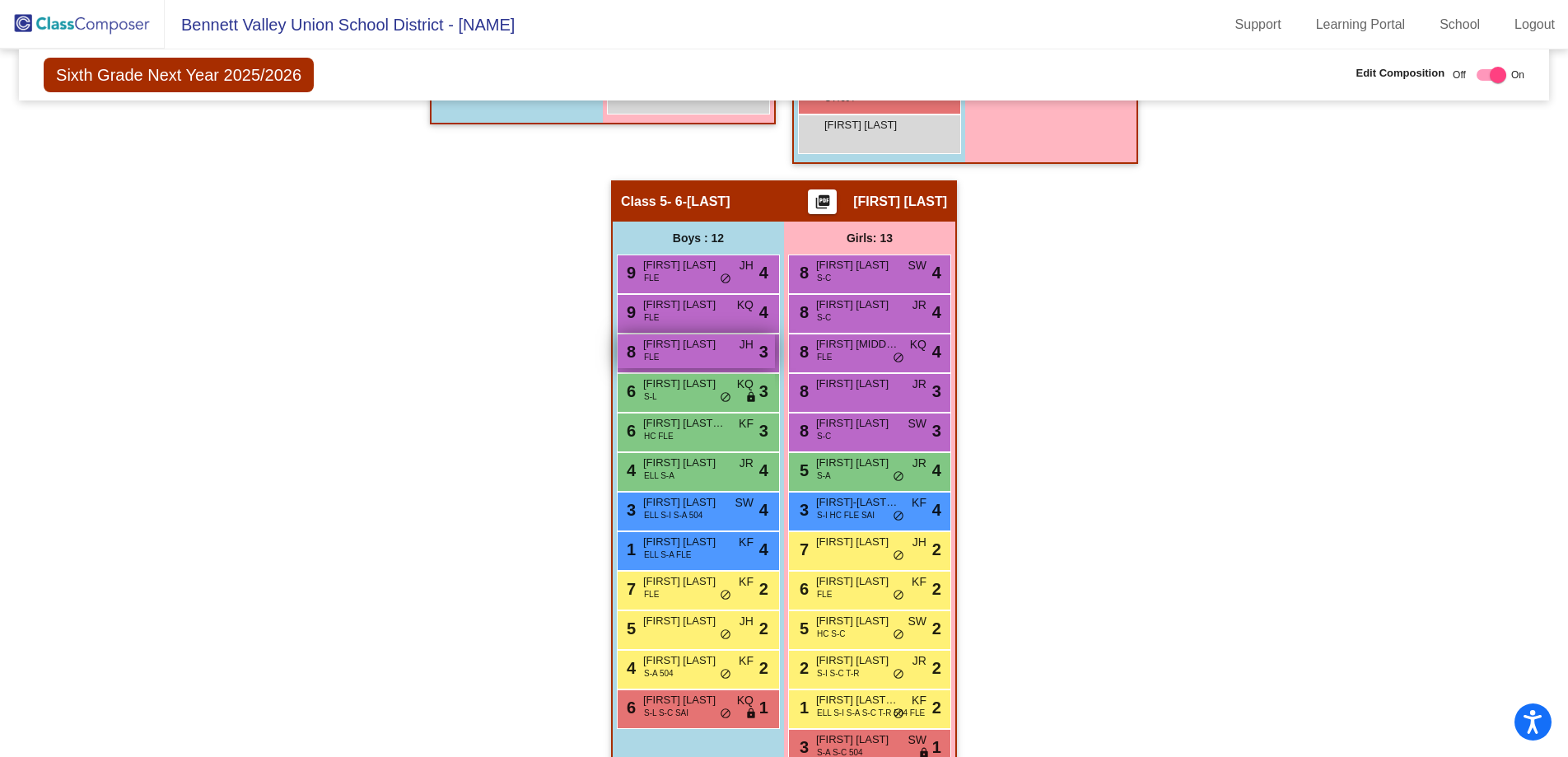 type 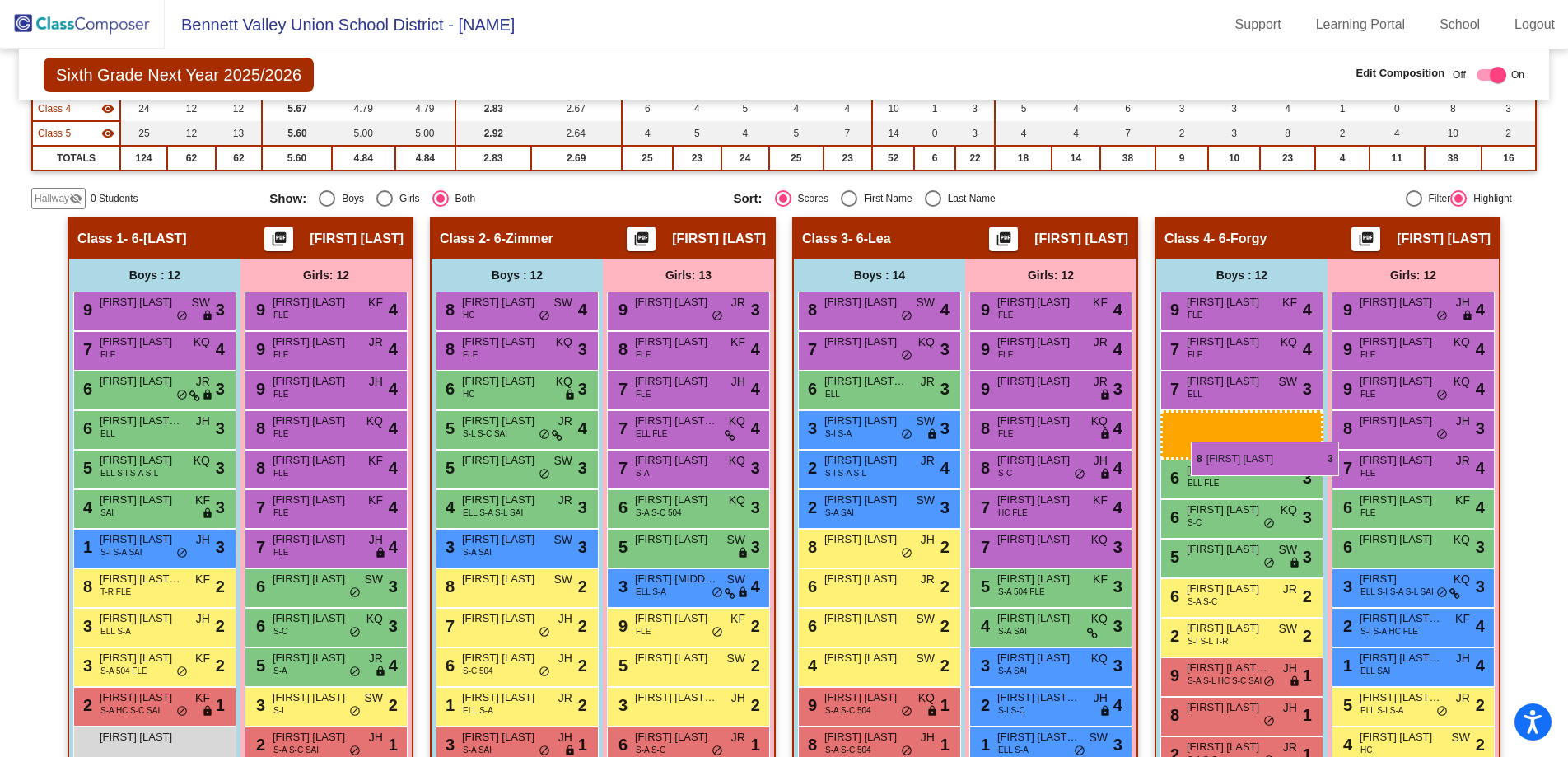 scroll, scrollTop: 240, scrollLeft: 0, axis: vertical 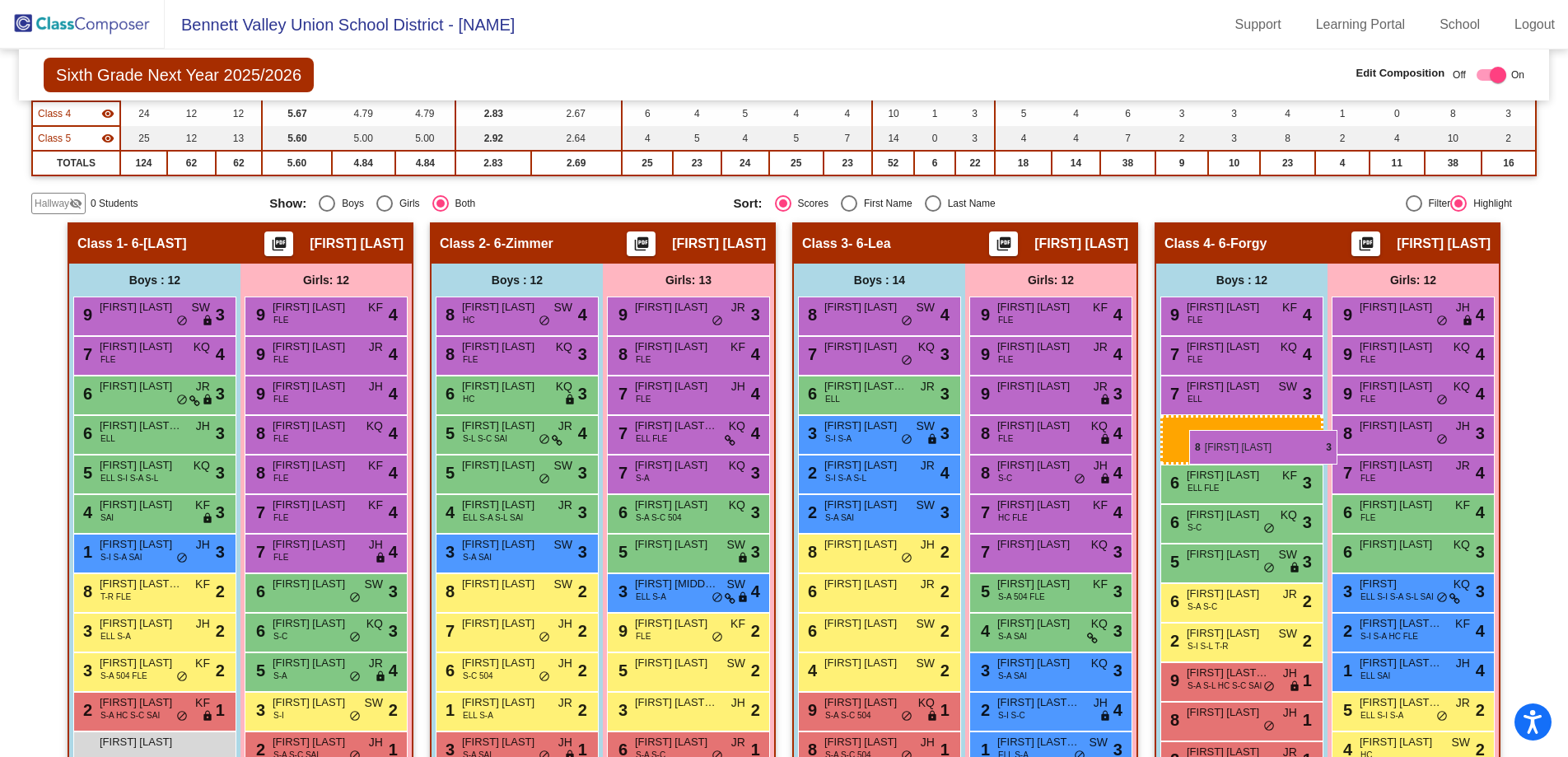 drag, startPoint x: 686, startPoint y: 353, endPoint x: 1189, endPoint y: 430, distance: 508.85951 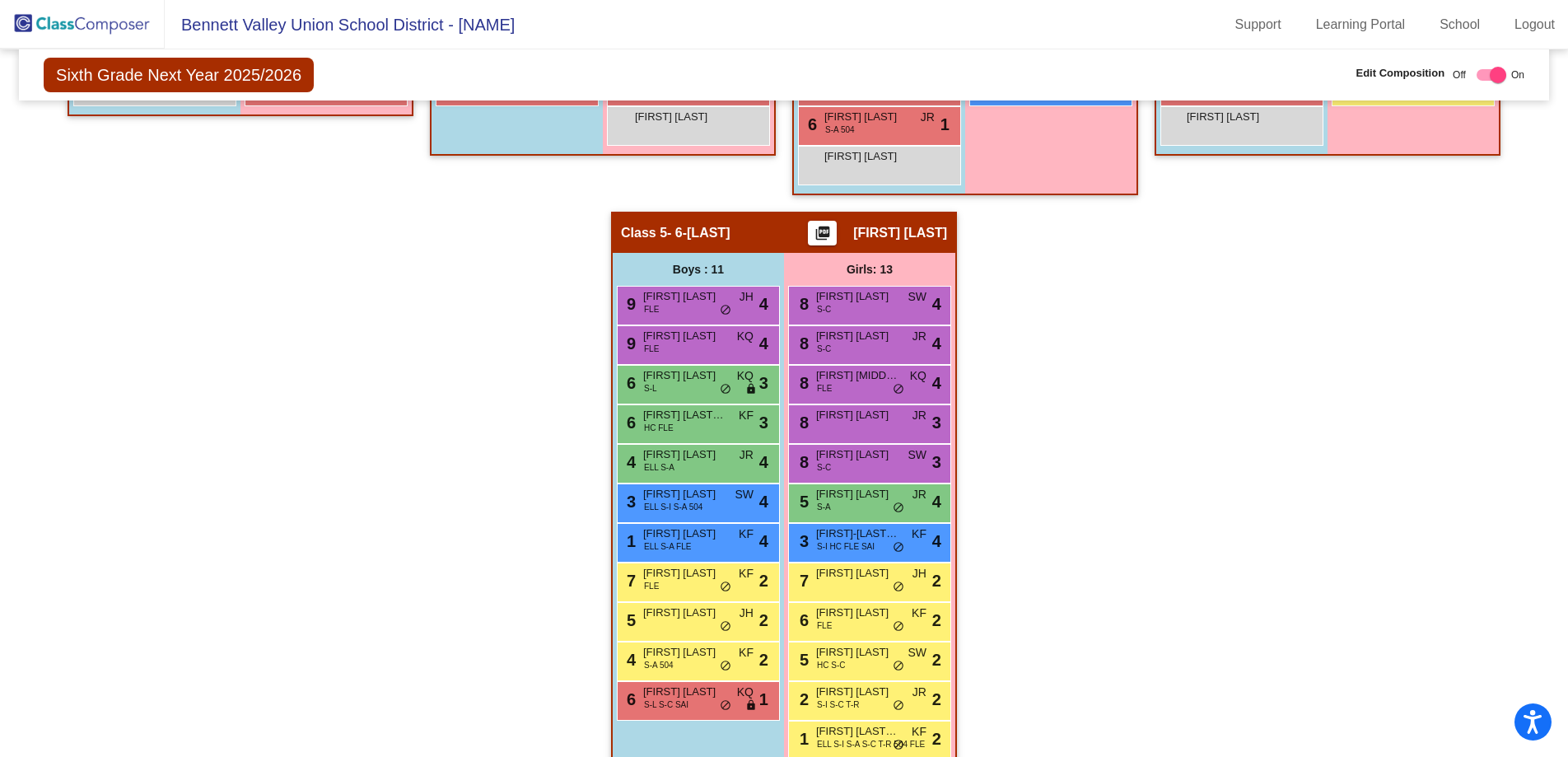 scroll, scrollTop: 878, scrollLeft: 0, axis: vertical 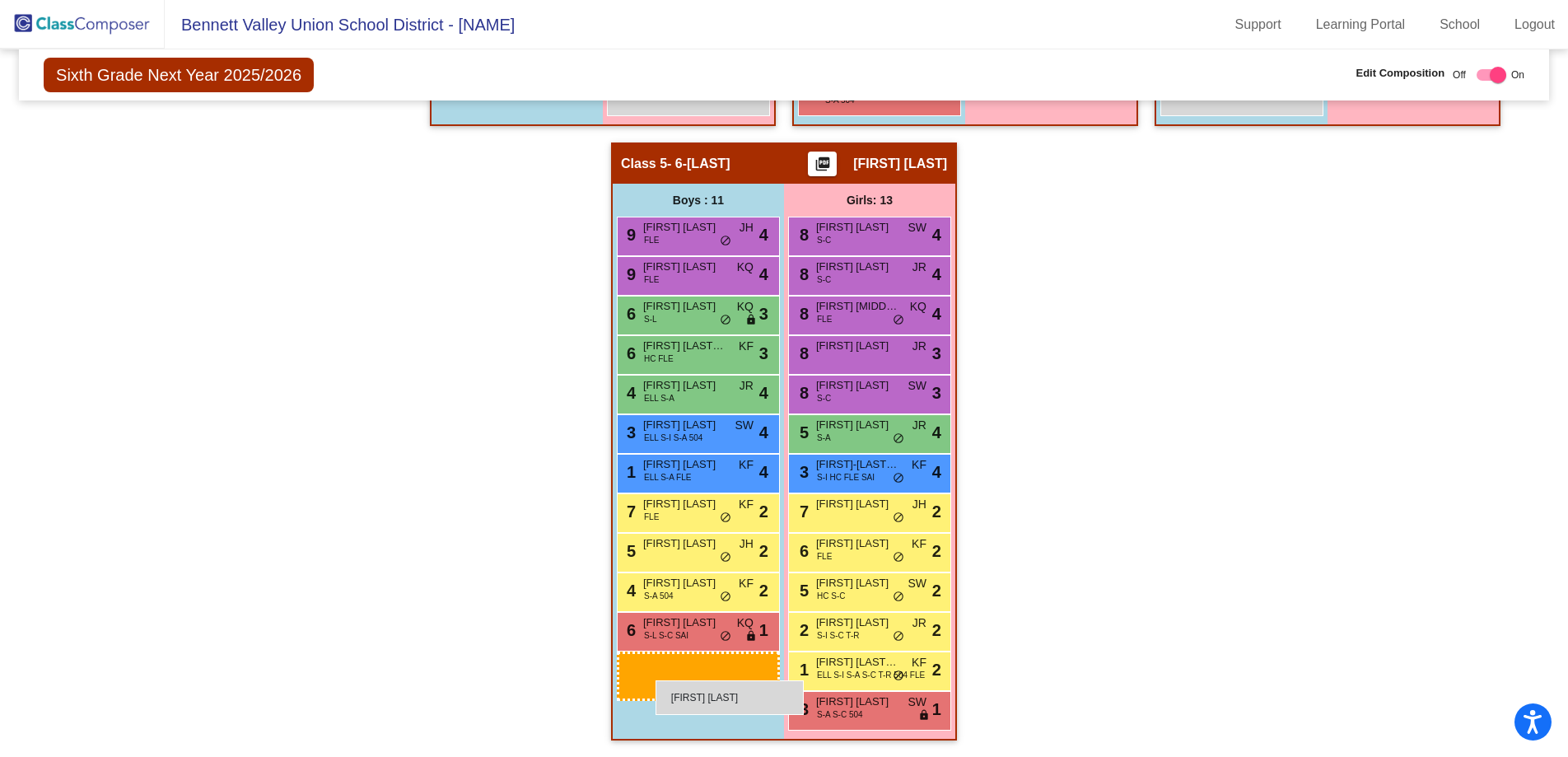 drag, startPoint x: 830, startPoint y: 189, endPoint x: 656, endPoint y: 680, distance: 520.91938 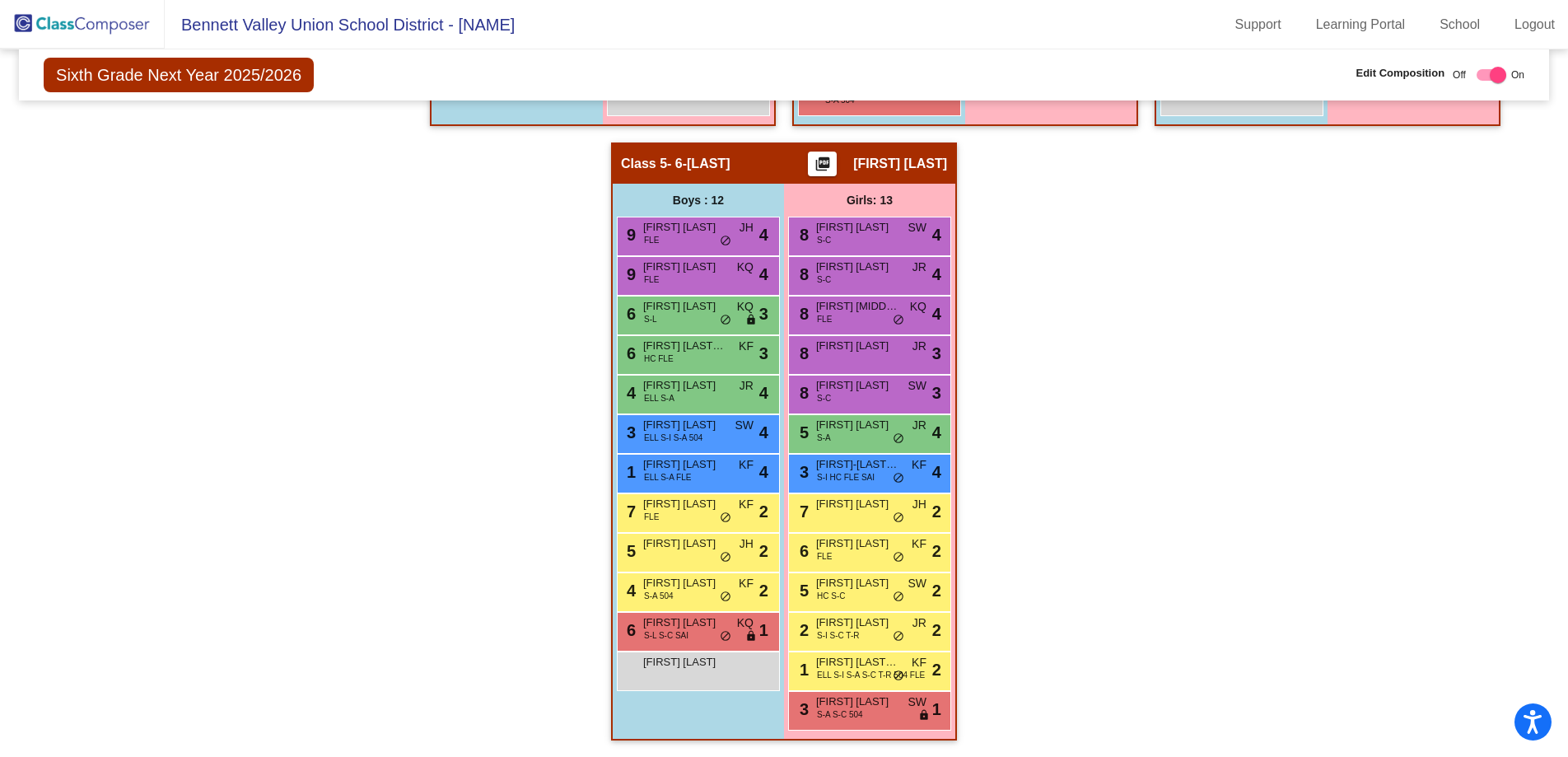 scroll, scrollTop: 0, scrollLeft: 0, axis: both 